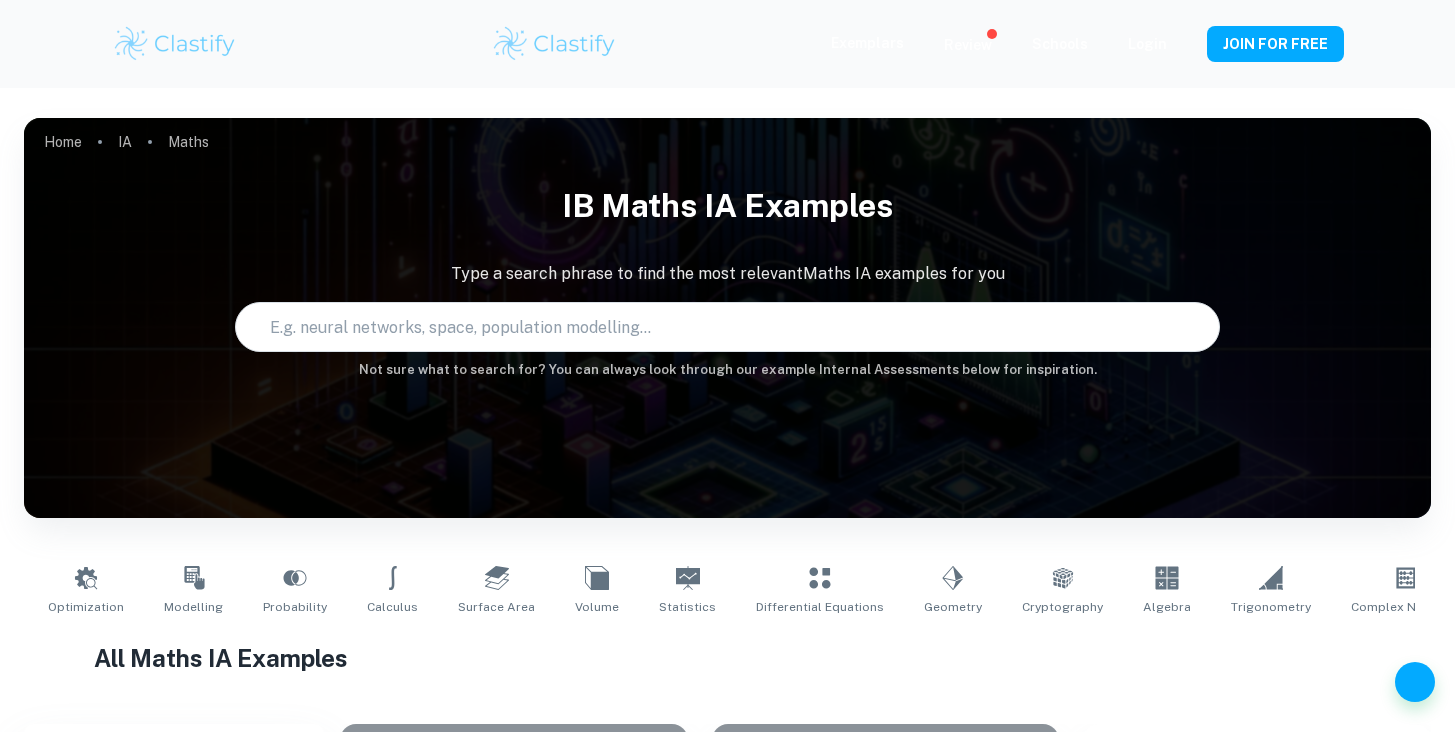 scroll, scrollTop: 0, scrollLeft: 0, axis: both 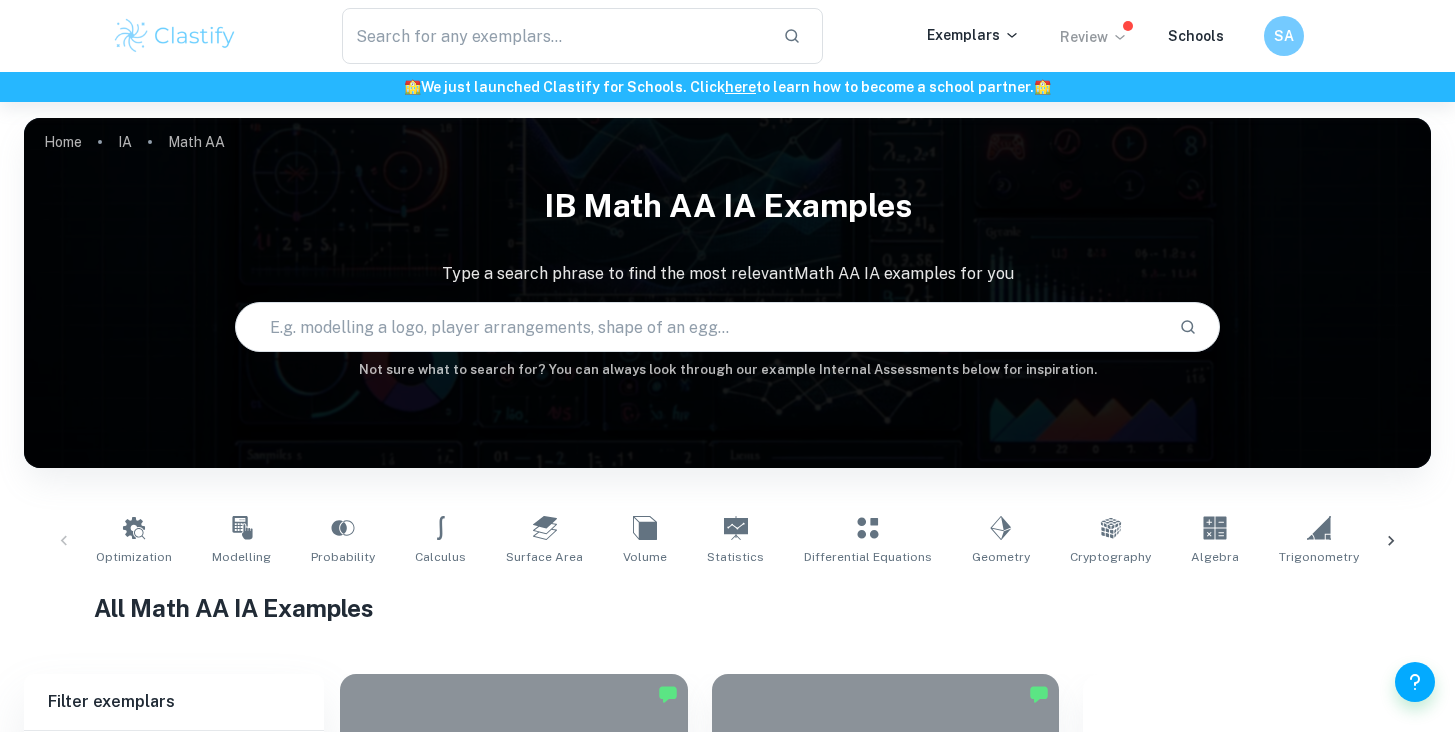 click 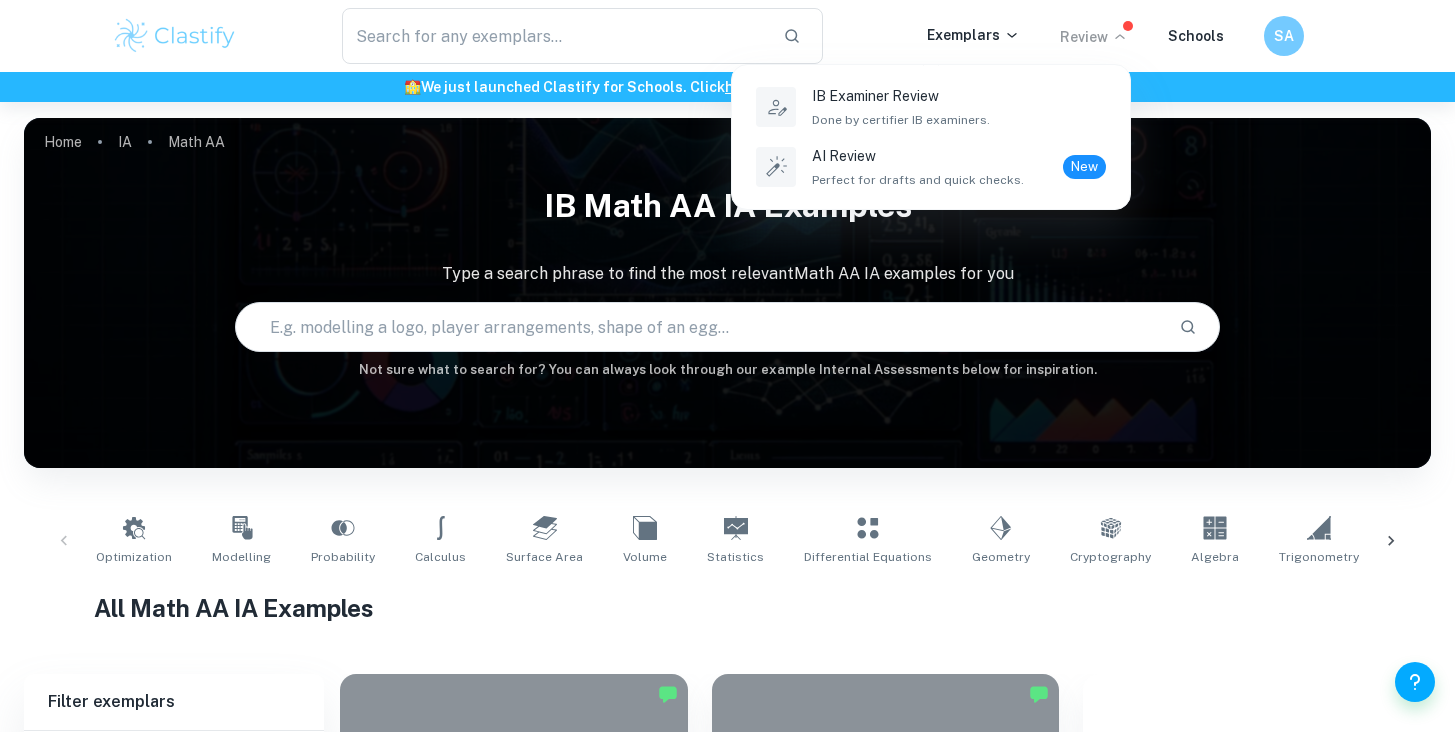 click at bounding box center [727, 366] 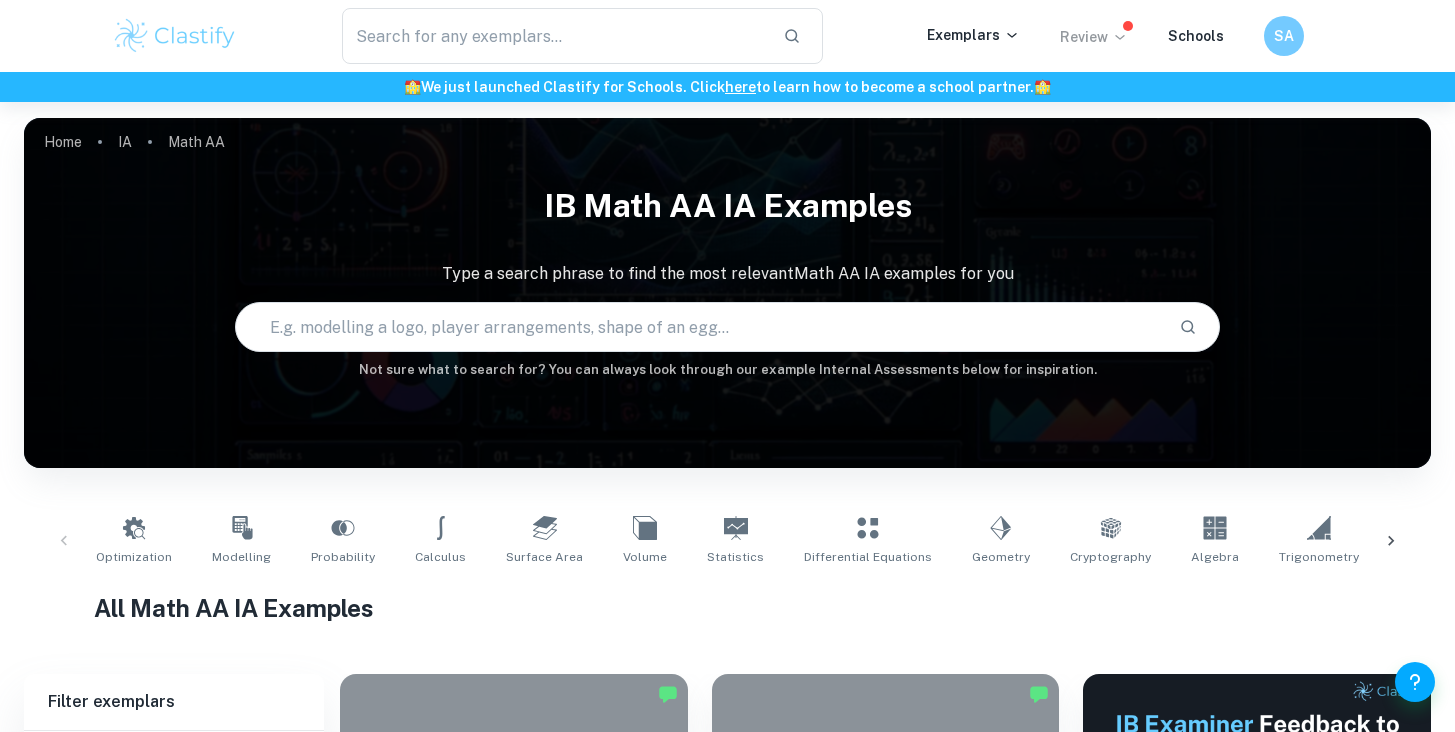 scroll, scrollTop: 180, scrollLeft: 0, axis: vertical 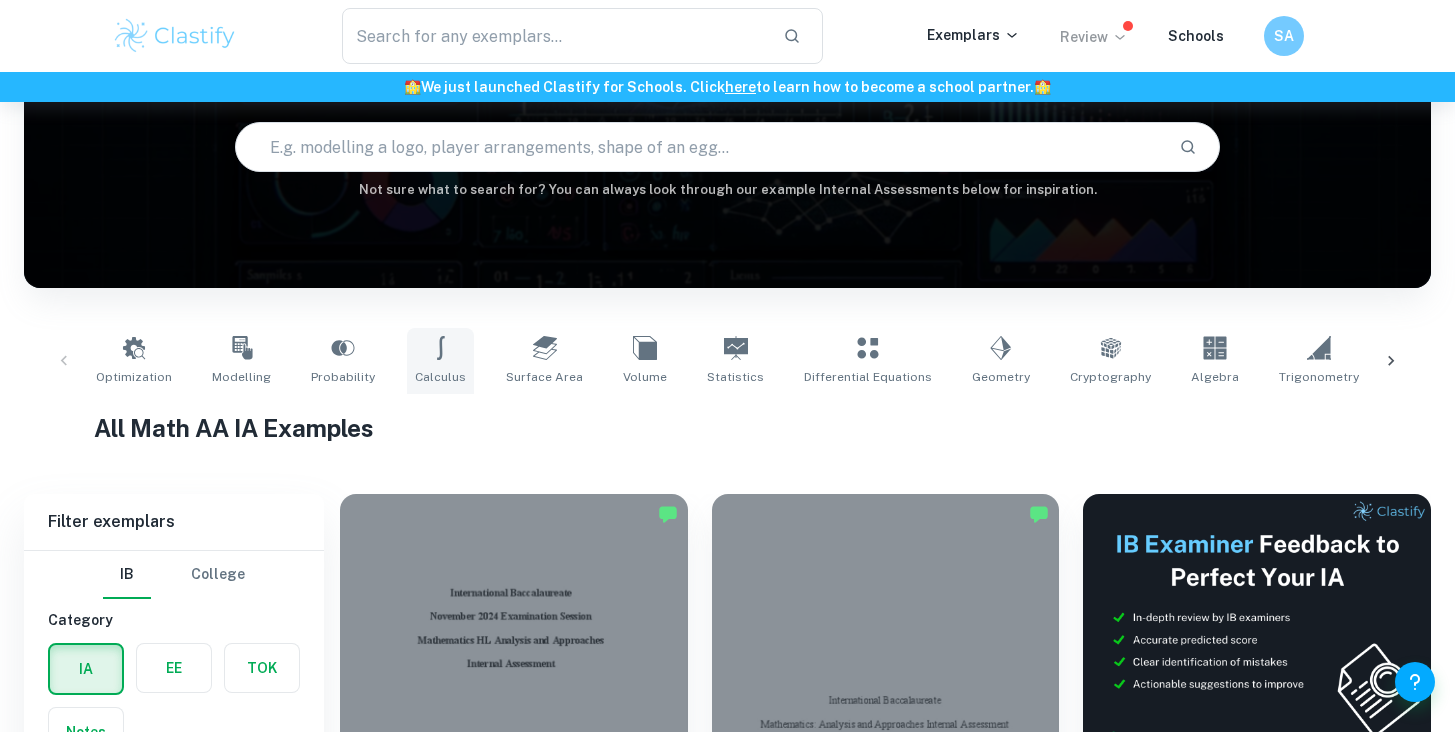 click on "Calculus" at bounding box center [440, 377] 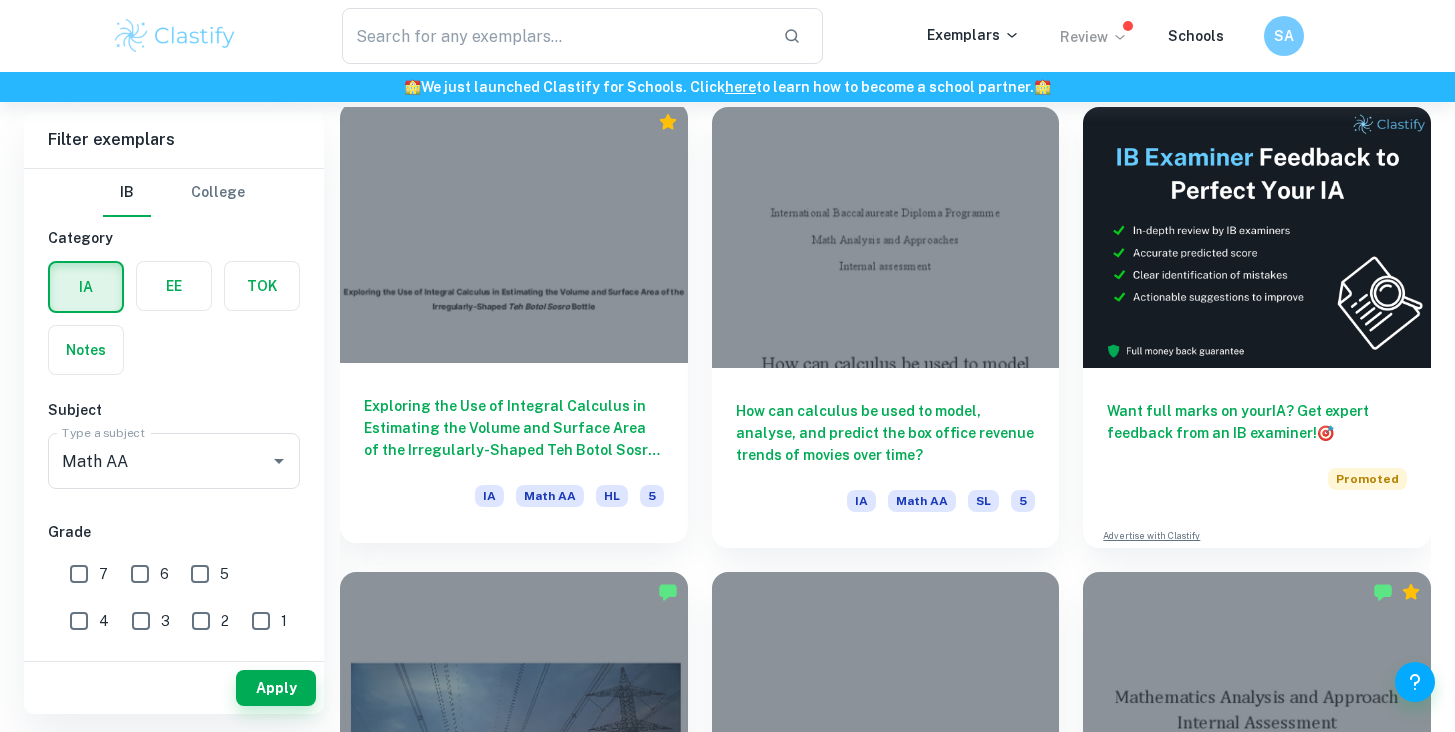 scroll, scrollTop: 575, scrollLeft: 0, axis: vertical 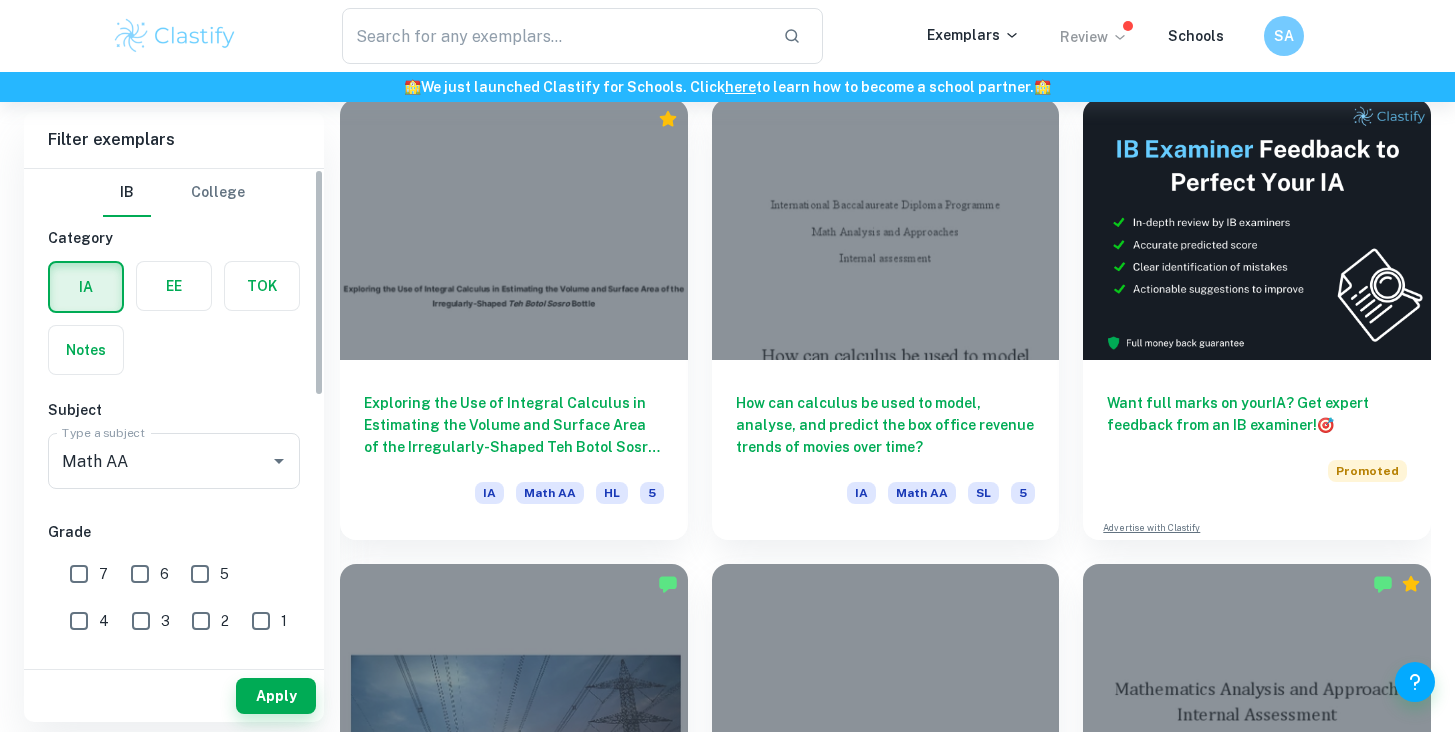 click on "7" at bounding box center (79, 574) 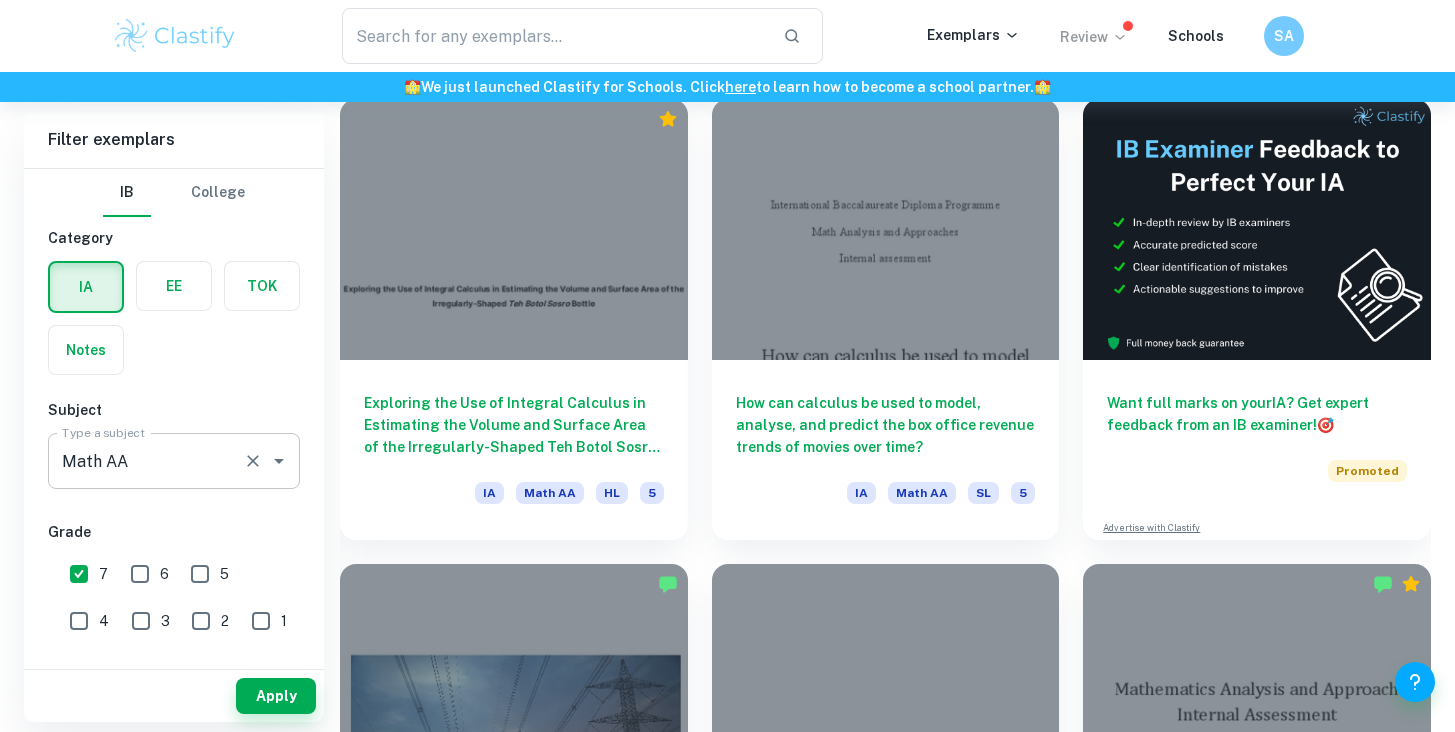 click on "Math AA" at bounding box center [146, 461] 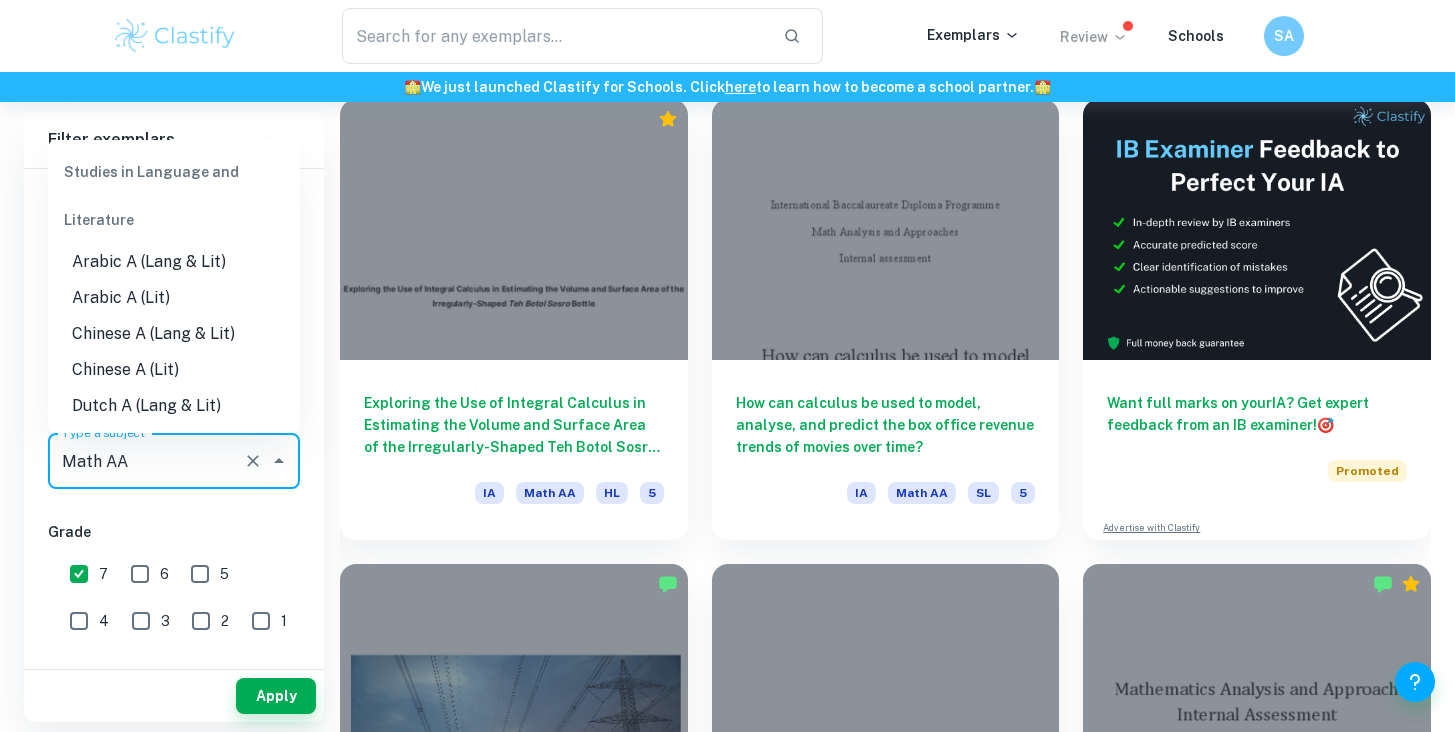 scroll, scrollTop: 2571, scrollLeft: 0, axis: vertical 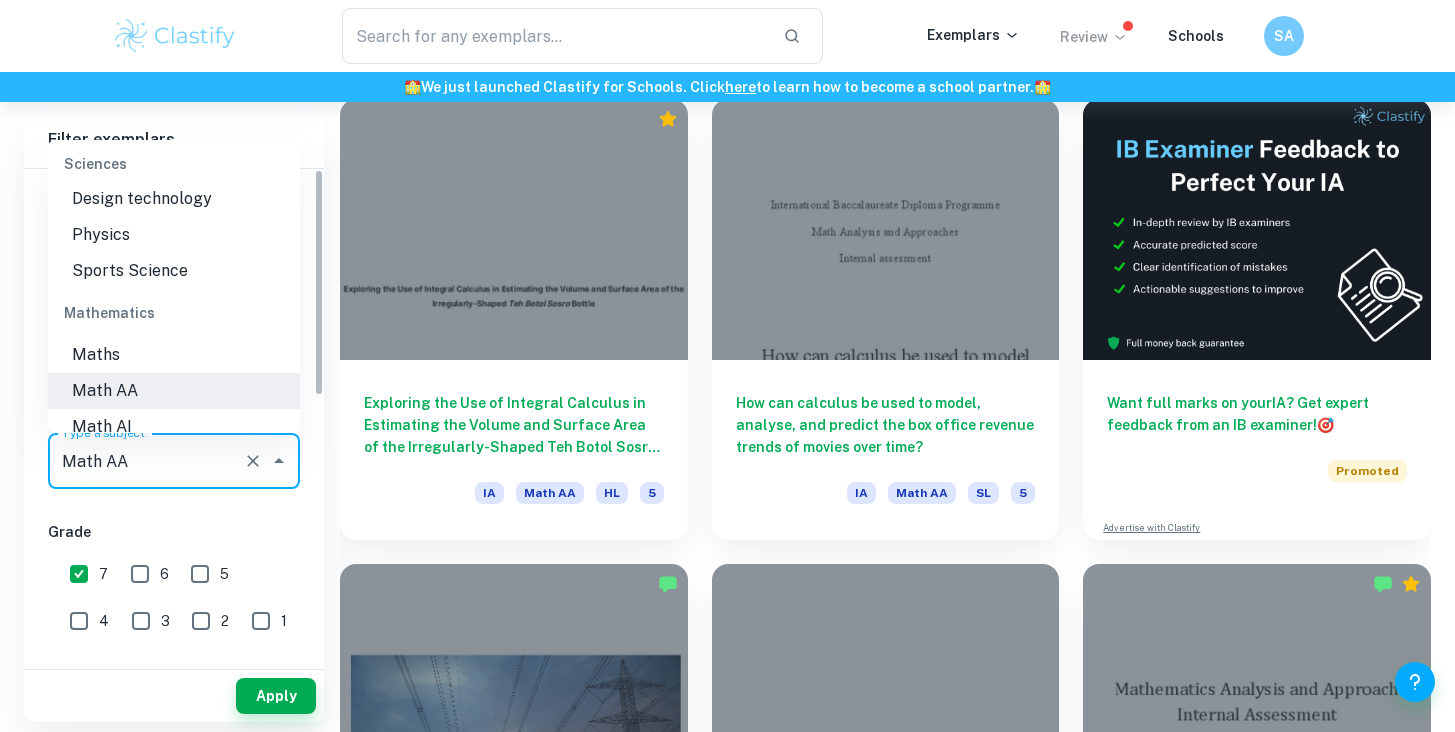 click on "Grade" at bounding box center [174, 532] 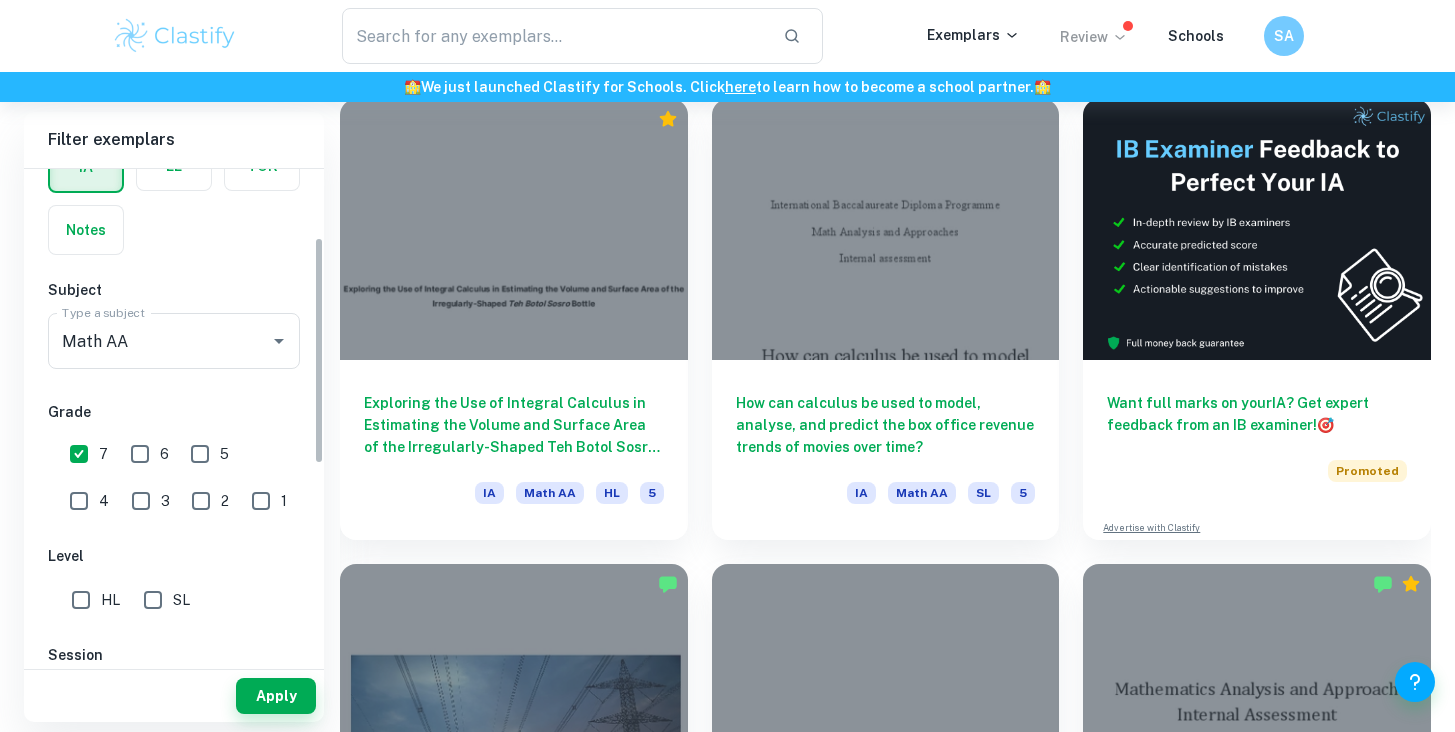 scroll, scrollTop: 147, scrollLeft: 0, axis: vertical 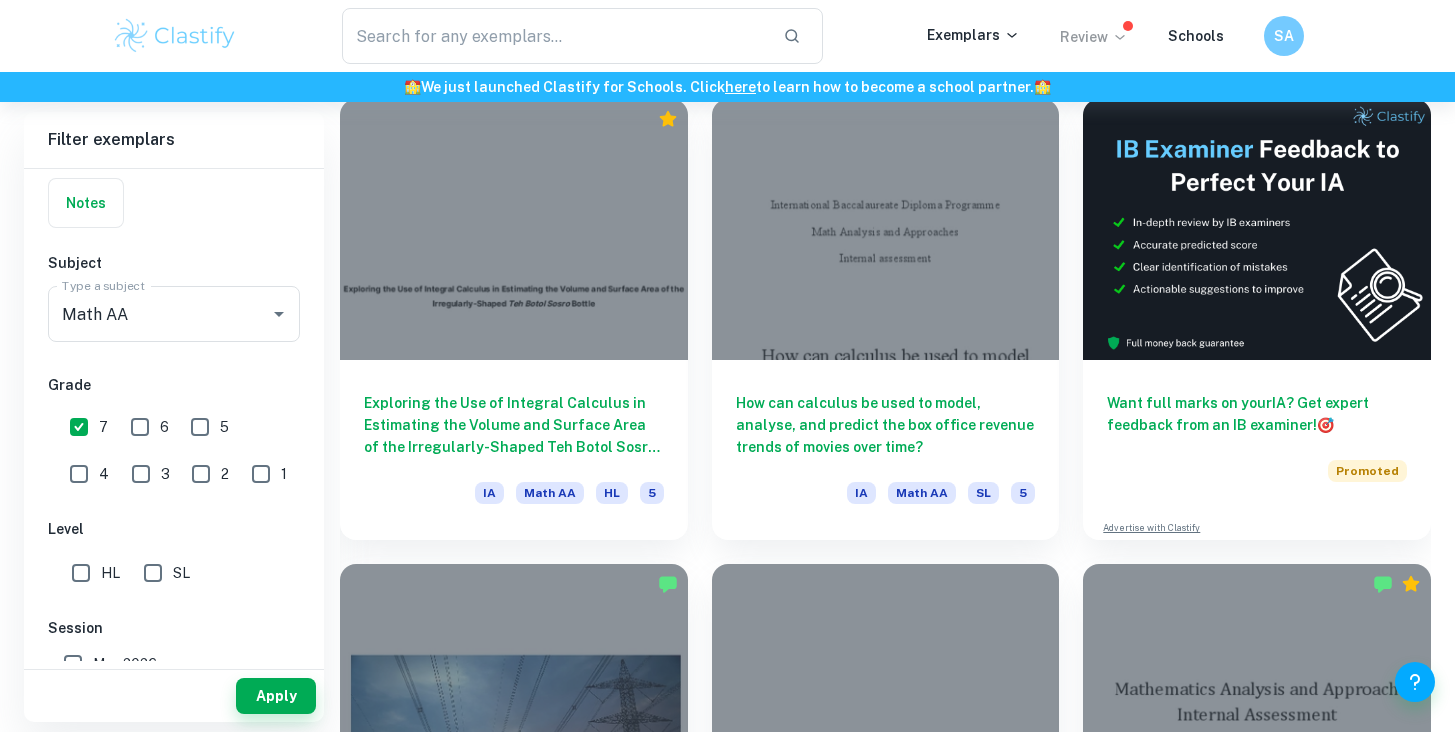 click on "HL" at bounding box center (81, 573) 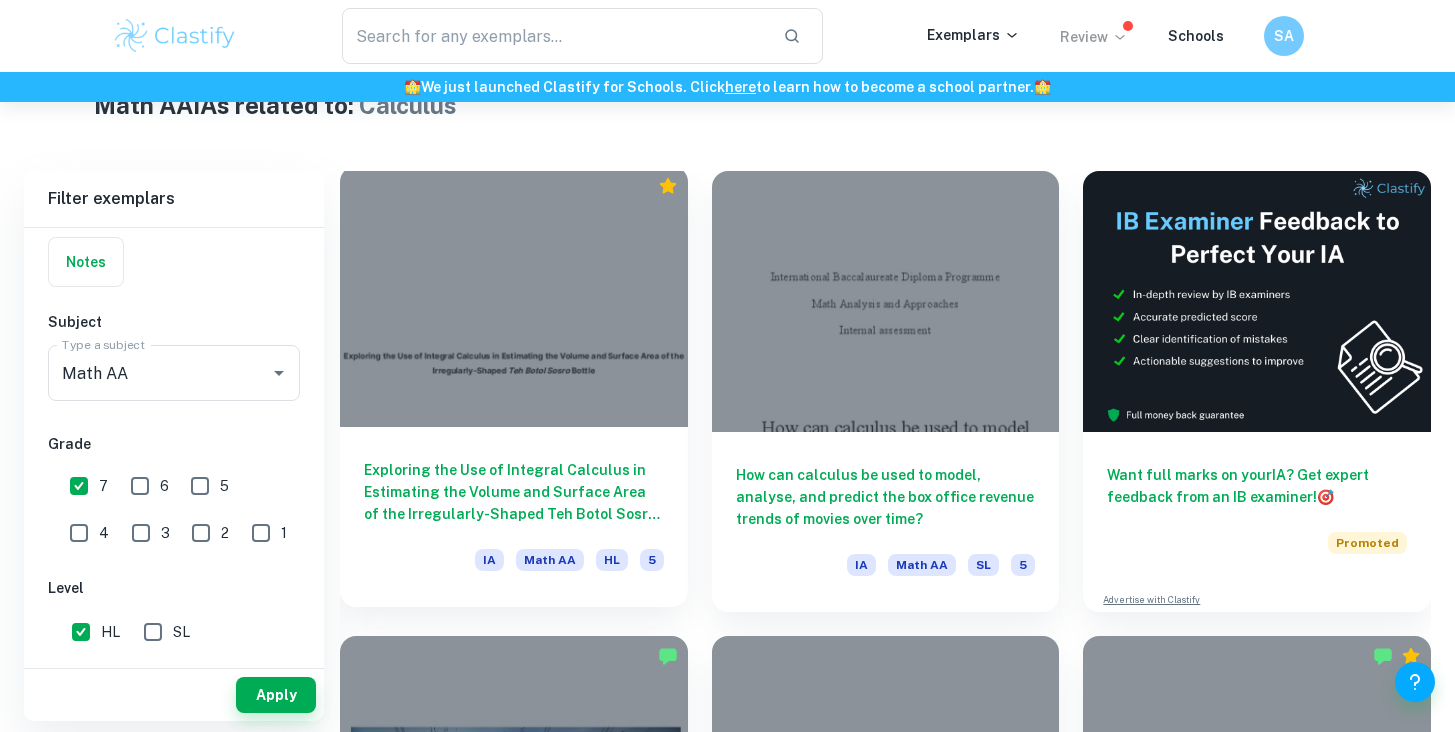 scroll, scrollTop: 502, scrollLeft: 0, axis: vertical 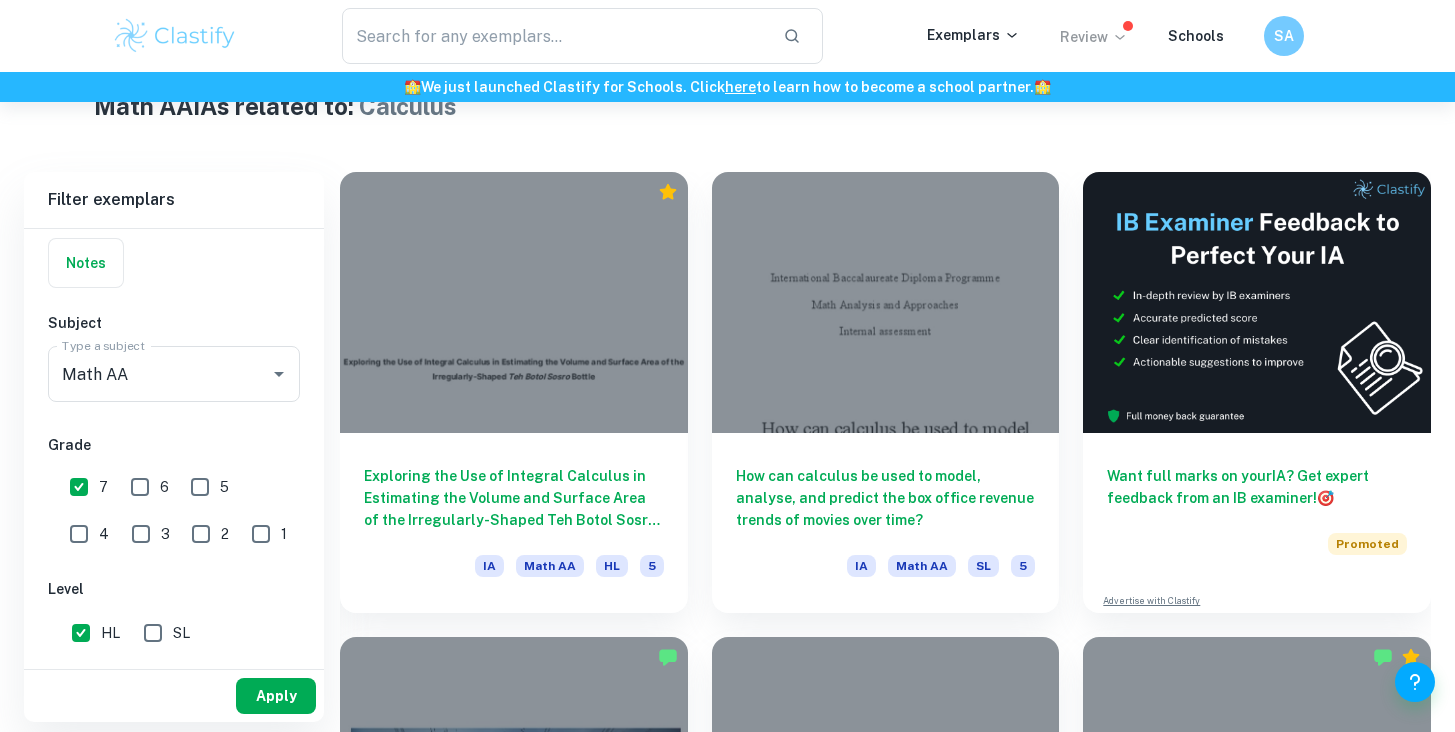 click on "Apply" at bounding box center [276, 696] 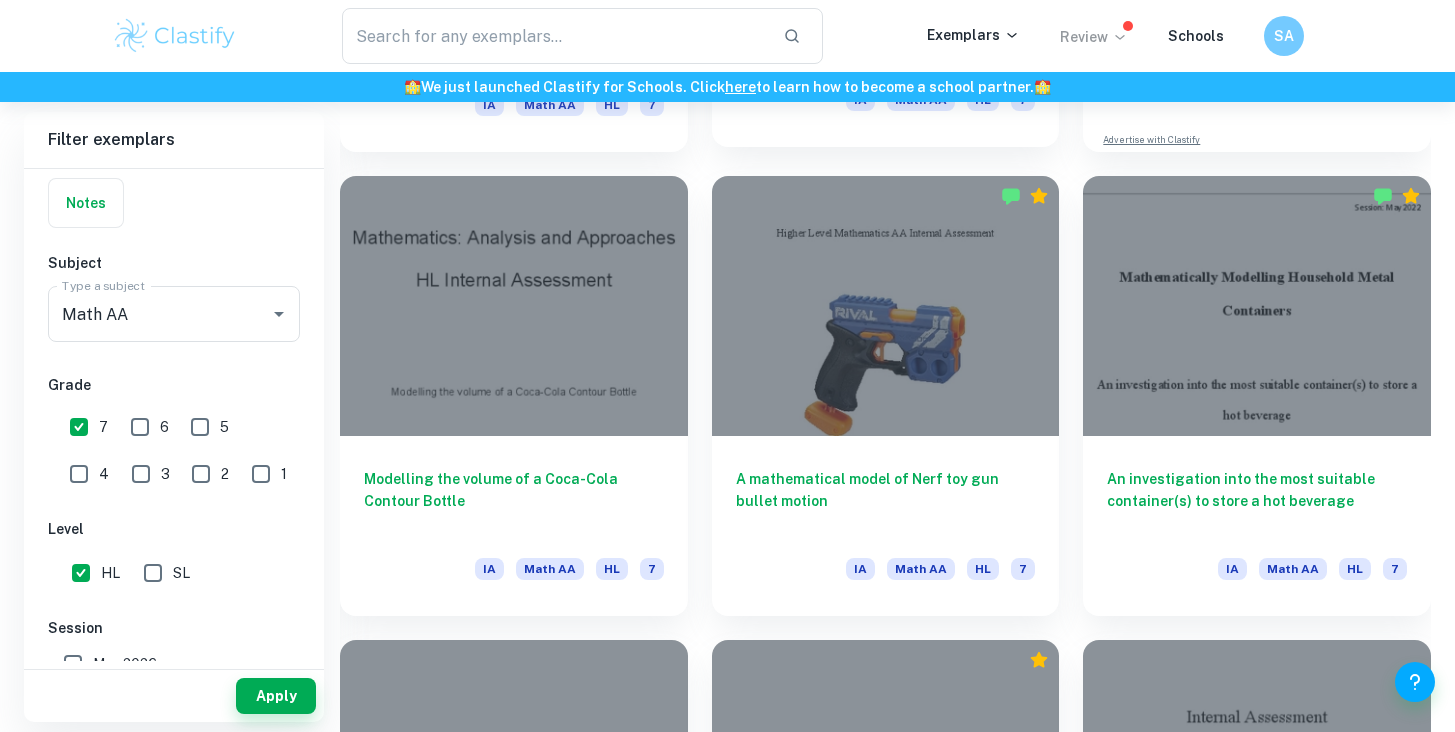 scroll, scrollTop: 964, scrollLeft: 0, axis: vertical 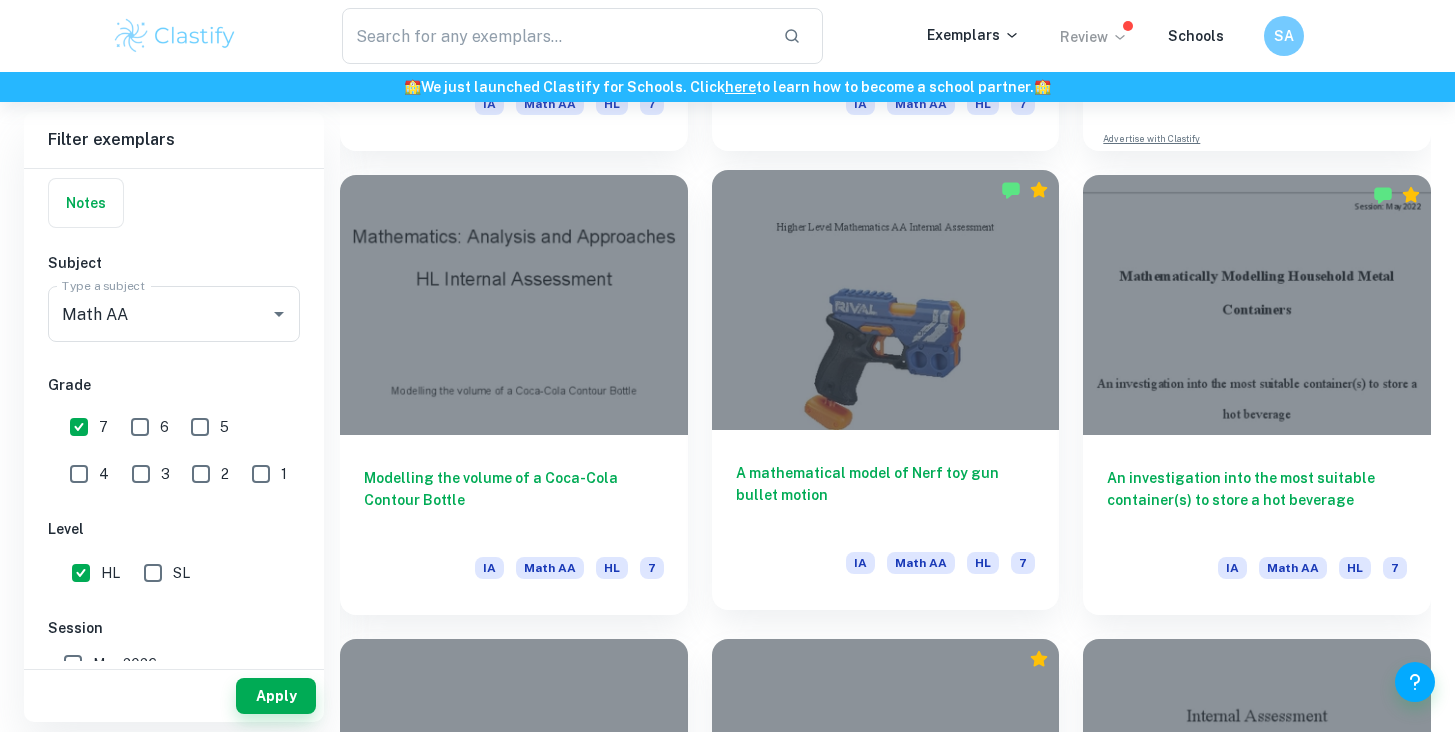 click on "A mathematical model of Nerf toy gun bullet motion" at bounding box center [886, 495] 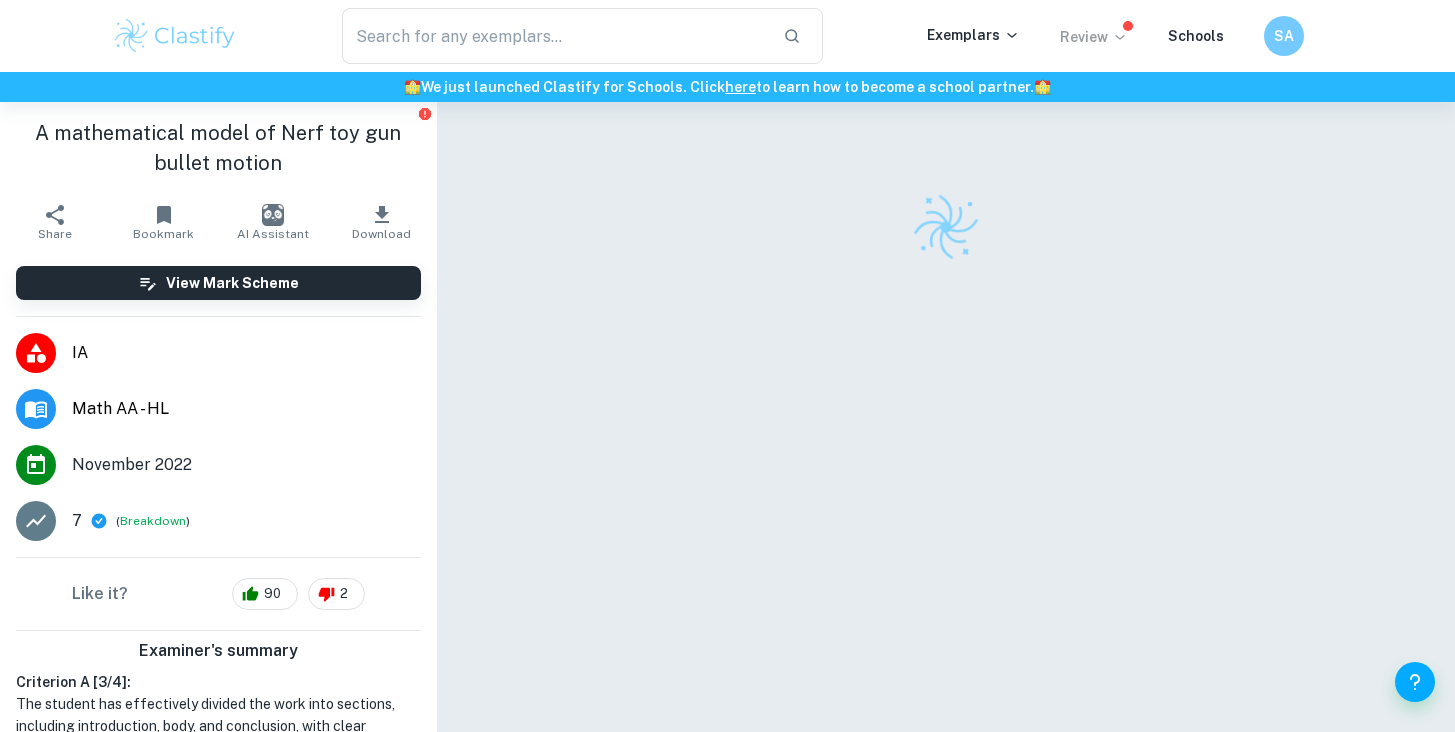 scroll, scrollTop: 102, scrollLeft: 0, axis: vertical 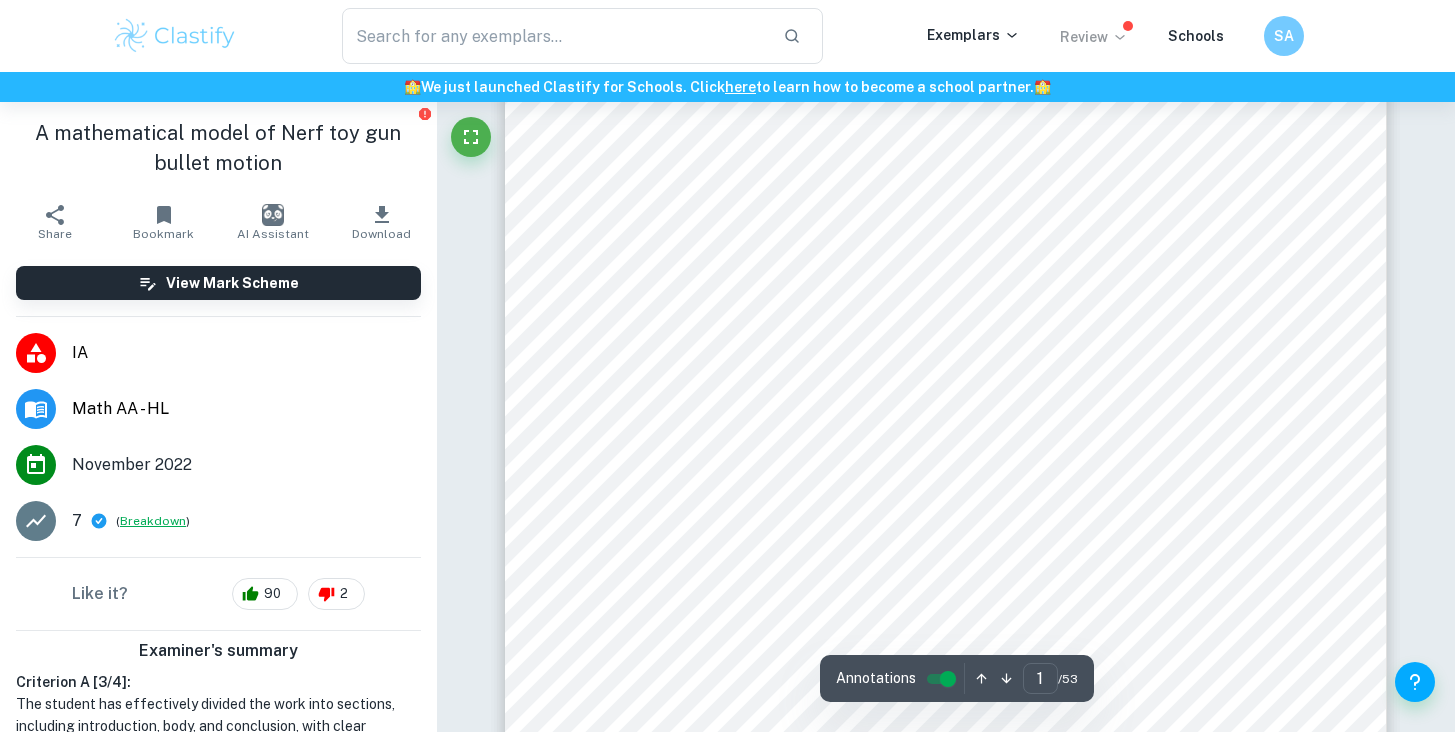 click on "Breakdown" at bounding box center (153, 521) 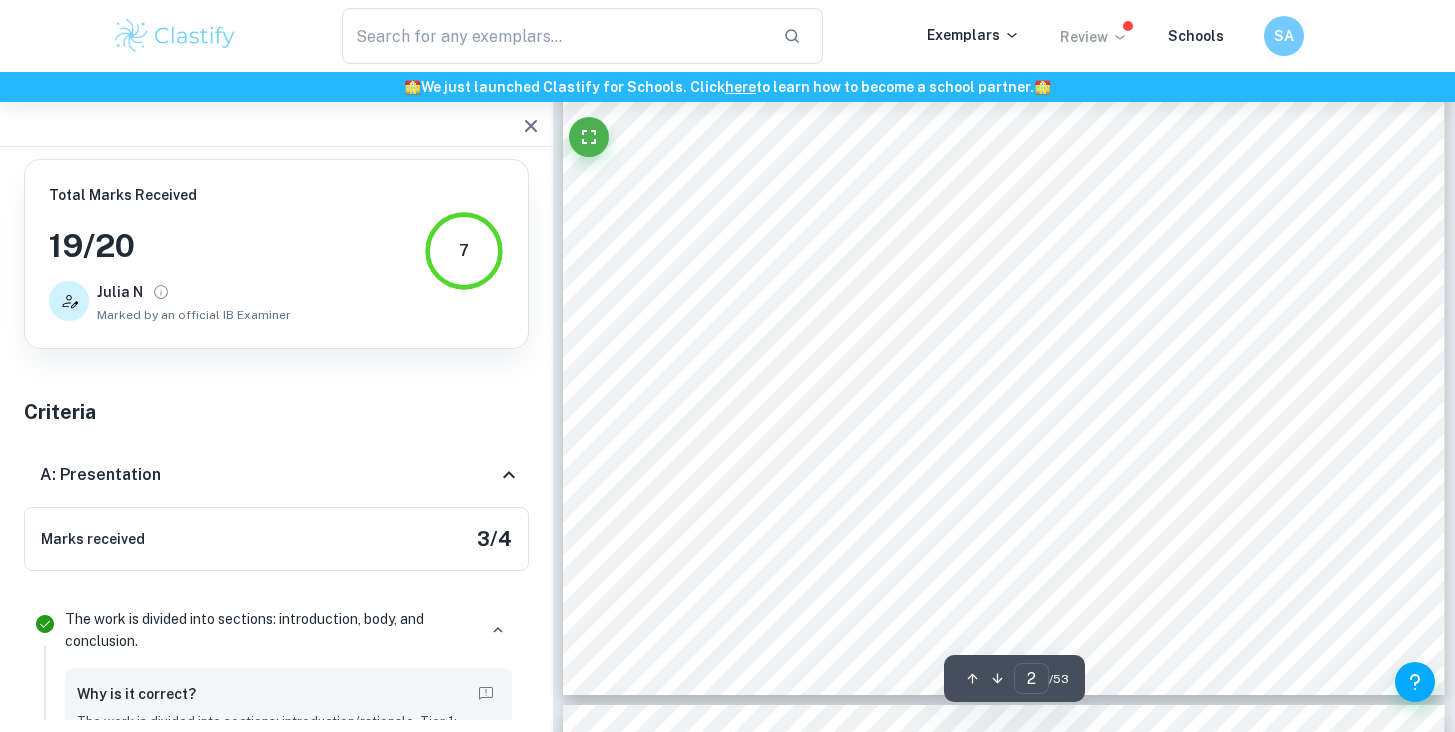 scroll, scrollTop: 2077, scrollLeft: 0, axis: vertical 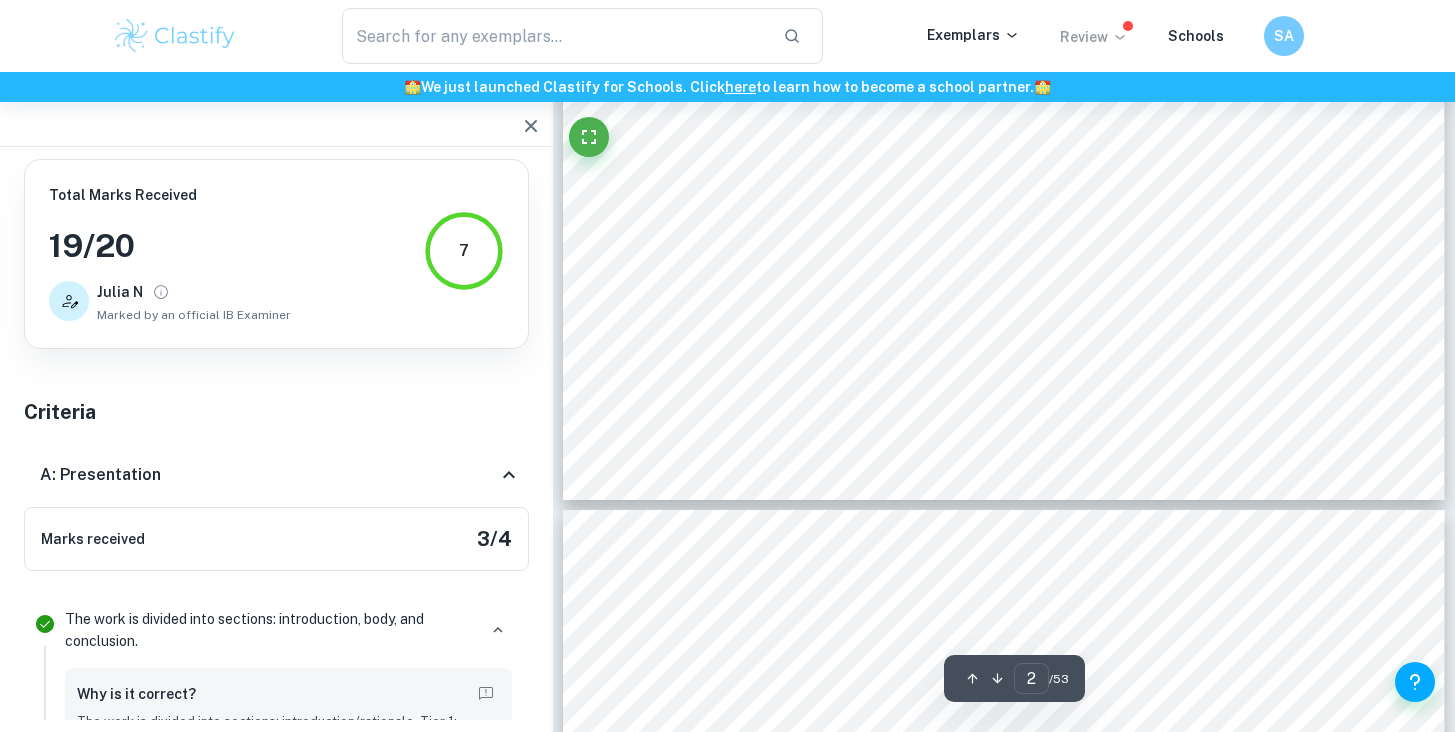 type on "3" 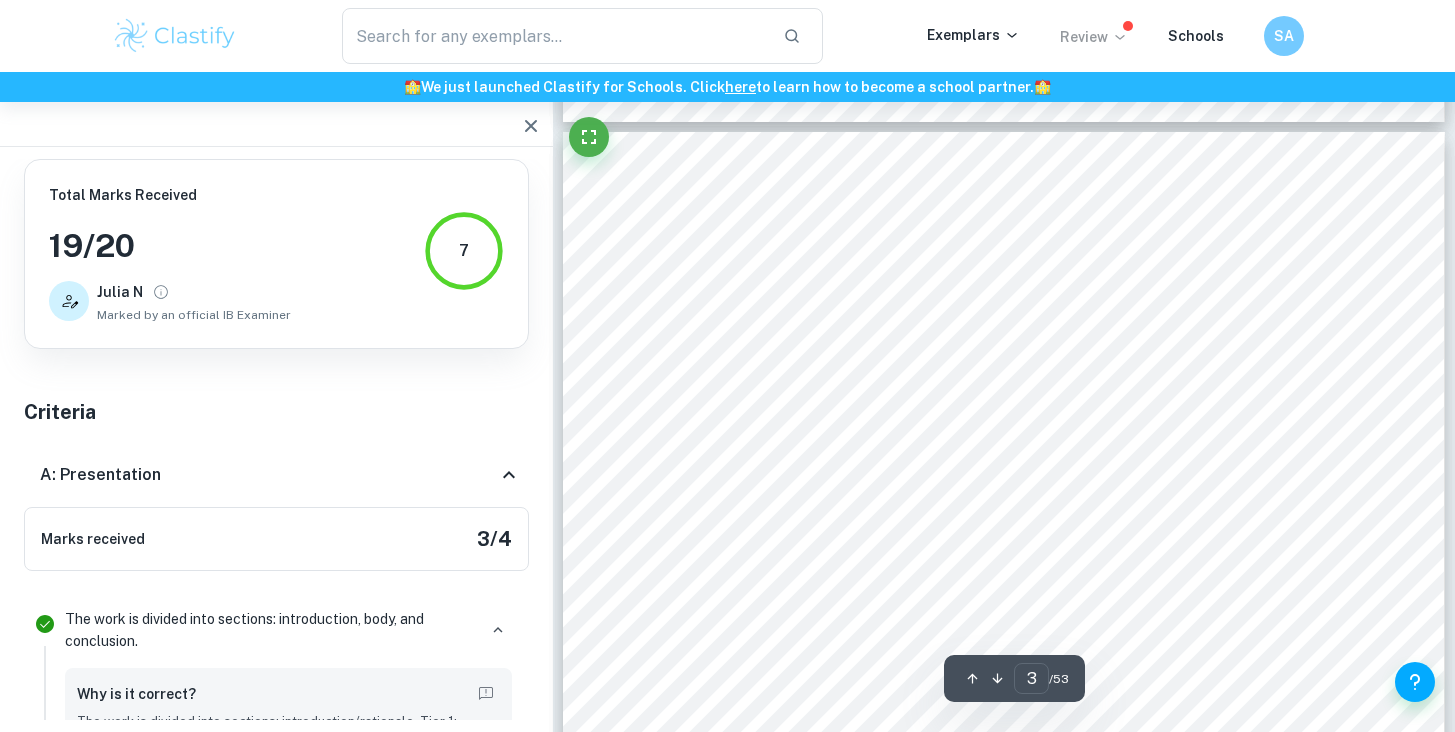 scroll, scrollTop: 2648, scrollLeft: 0, axis: vertical 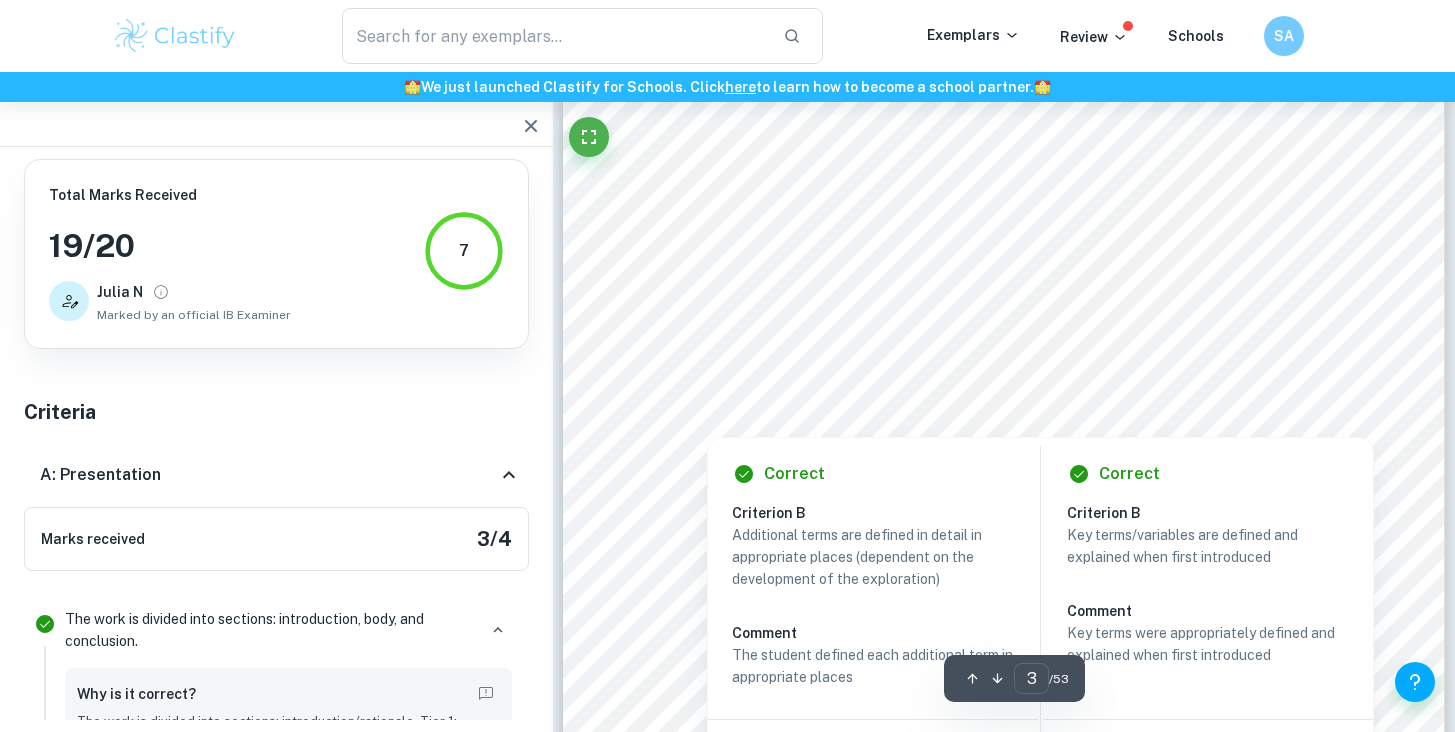 click at bounding box center (999, 391) 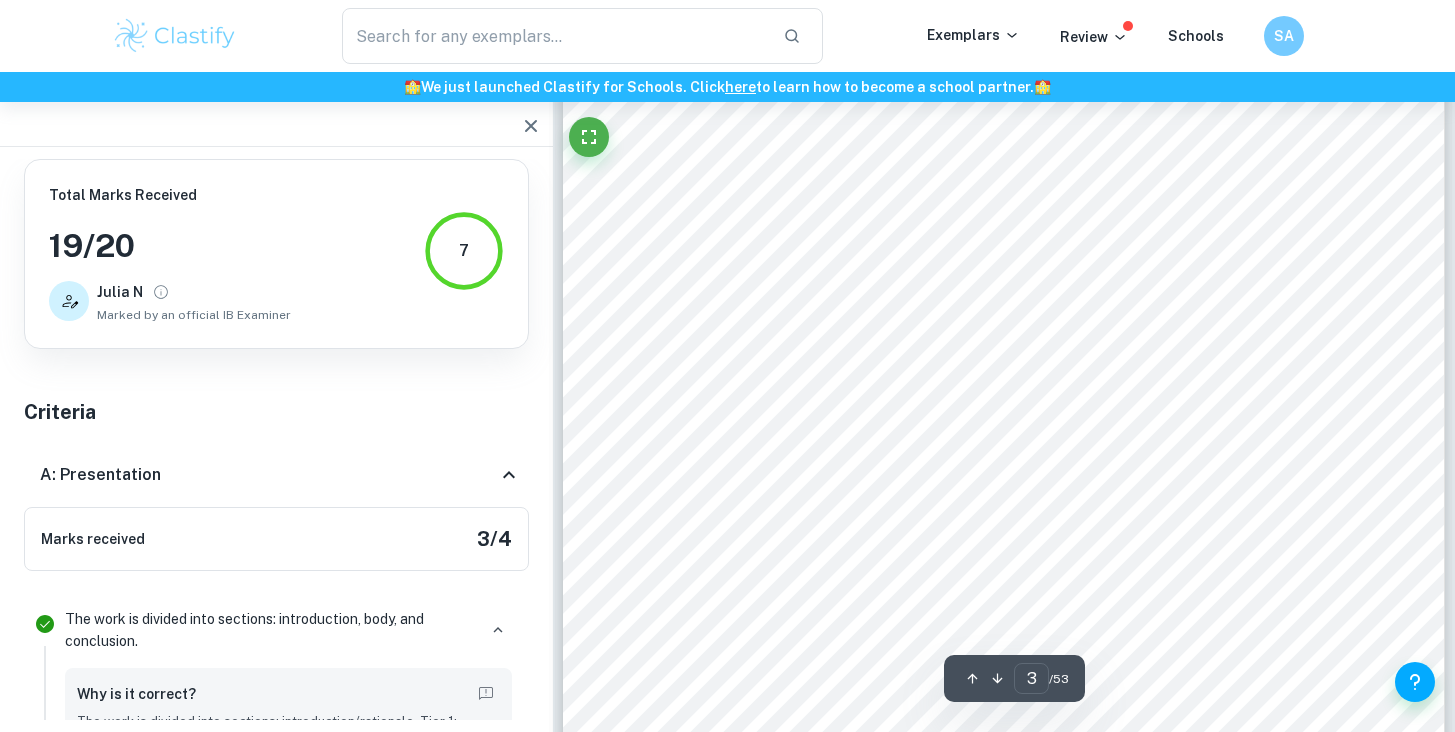 scroll, scrollTop: 4152, scrollLeft: 0, axis: vertical 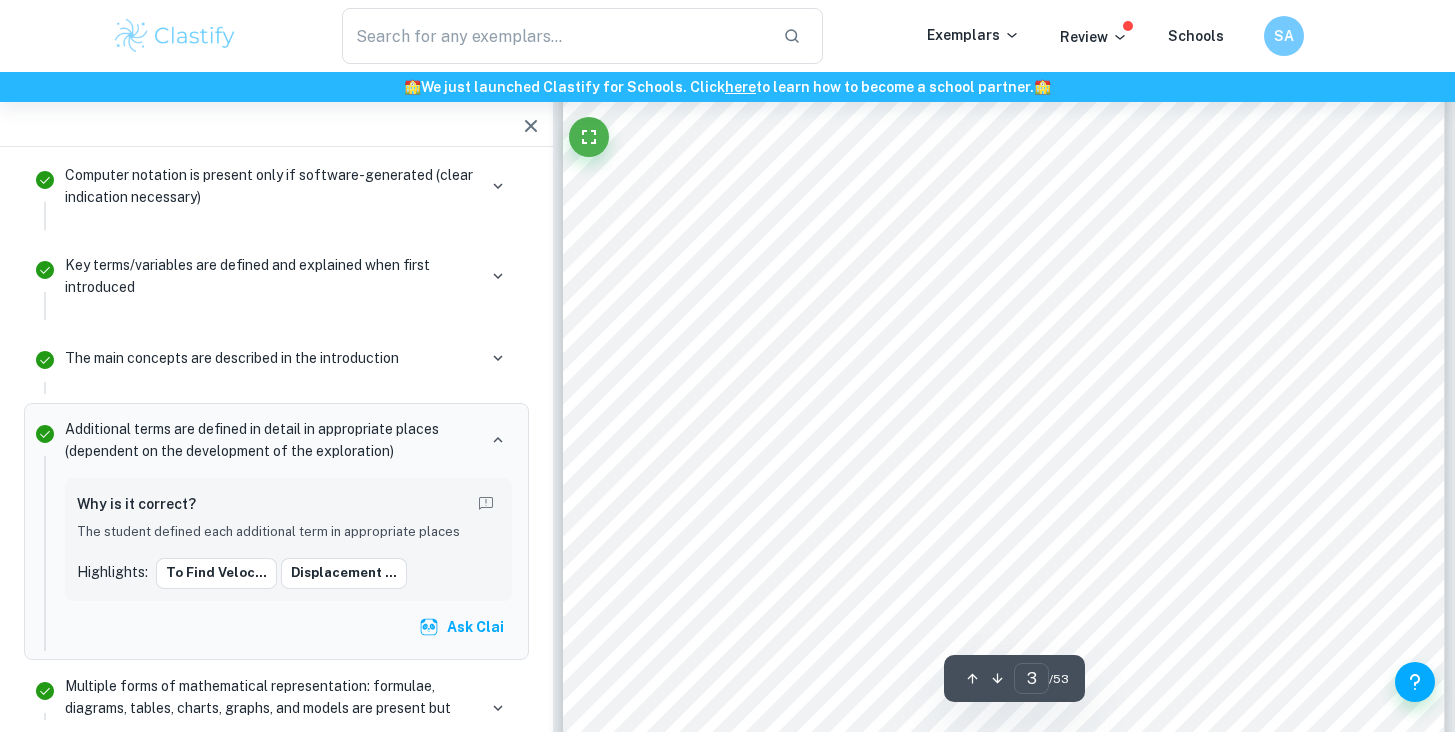 click on "I would need vector calculus–a topic far outside HL Math." at bounding box center (858, 373) 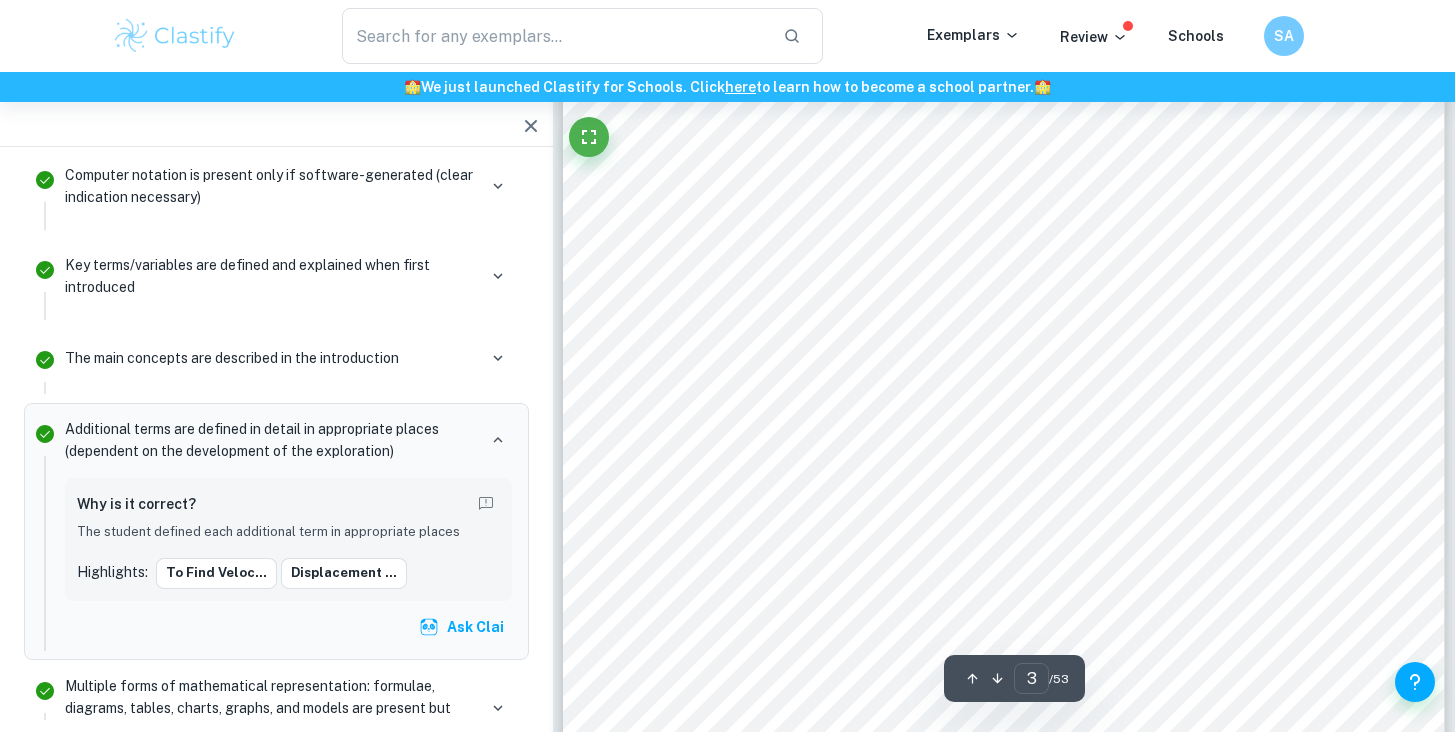 scroll, scrollTop: 3027, scrollLeft: 0, axis: vertical 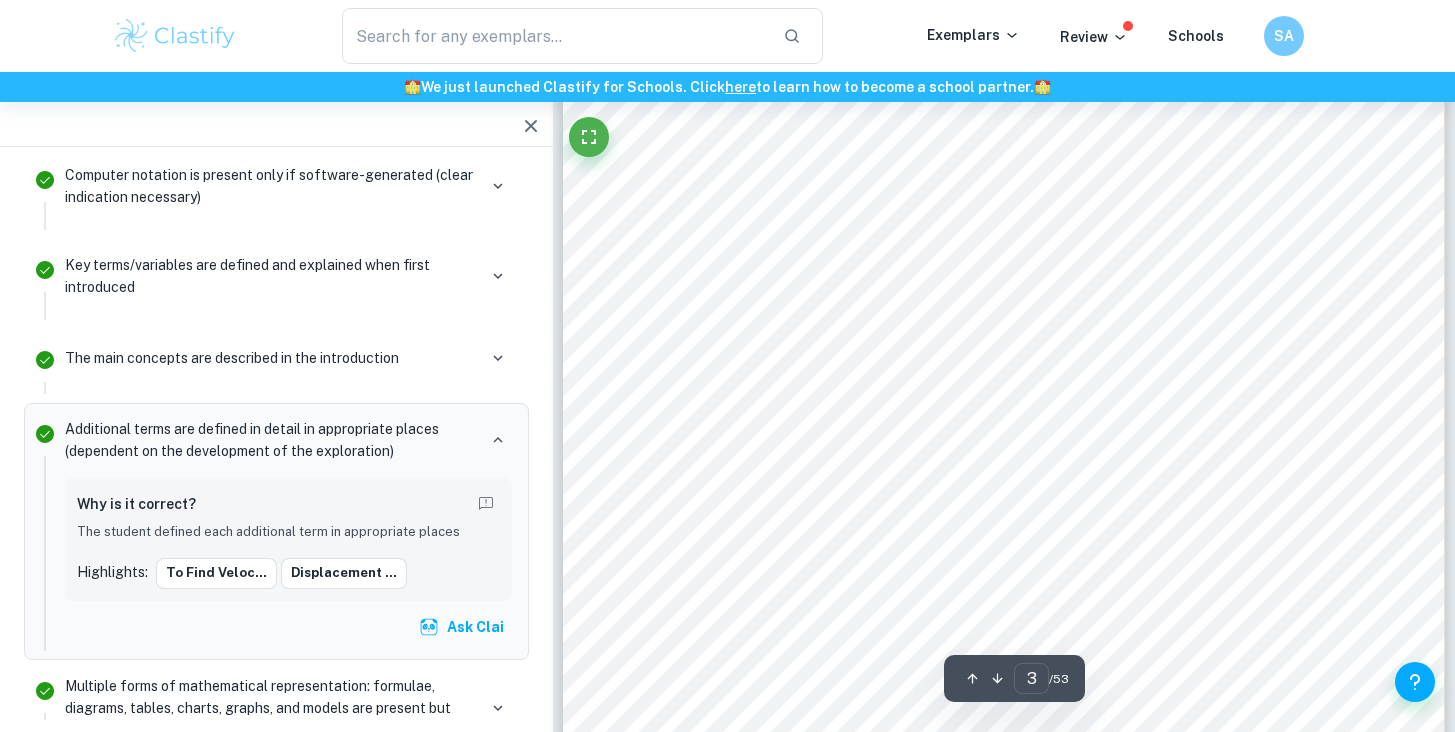 click on "where gravitational constant   g   ≈   9 . 81 ms − 2   (McCoy 43). I define negative acceleration as backwards and downwards, against the bullet’s initial direction of motion, but the direction is arbitrary, and all choices are physically equivalent. Figure 2.1: A potential trajectory, when fired with a small angle of elevation ( θ 0 ), with initial horizon- tal ( v x 0   ), vertical ( v y 0   ) and combined velocities ( v 0 ), where   y   =   height,   x   =   distance (author’s own; Gun and Bullet: NERF Store) To explore the relationship between height ( y ) and distance ( x ), I want some function y ( x ) , where   y   is defined by   x   (This exploration denotes   distance as horizontal displacement , not vector displacement’s scalar analogue). Thus,   to sustain my exploration , I split my differential equations into vertical and horizontal components since I will integrate acceleration twice to find velocity ( v ), and then displacement ( x   or   y To find velocity, I integrate:   v x   =" at bounding box center (1004, 374) 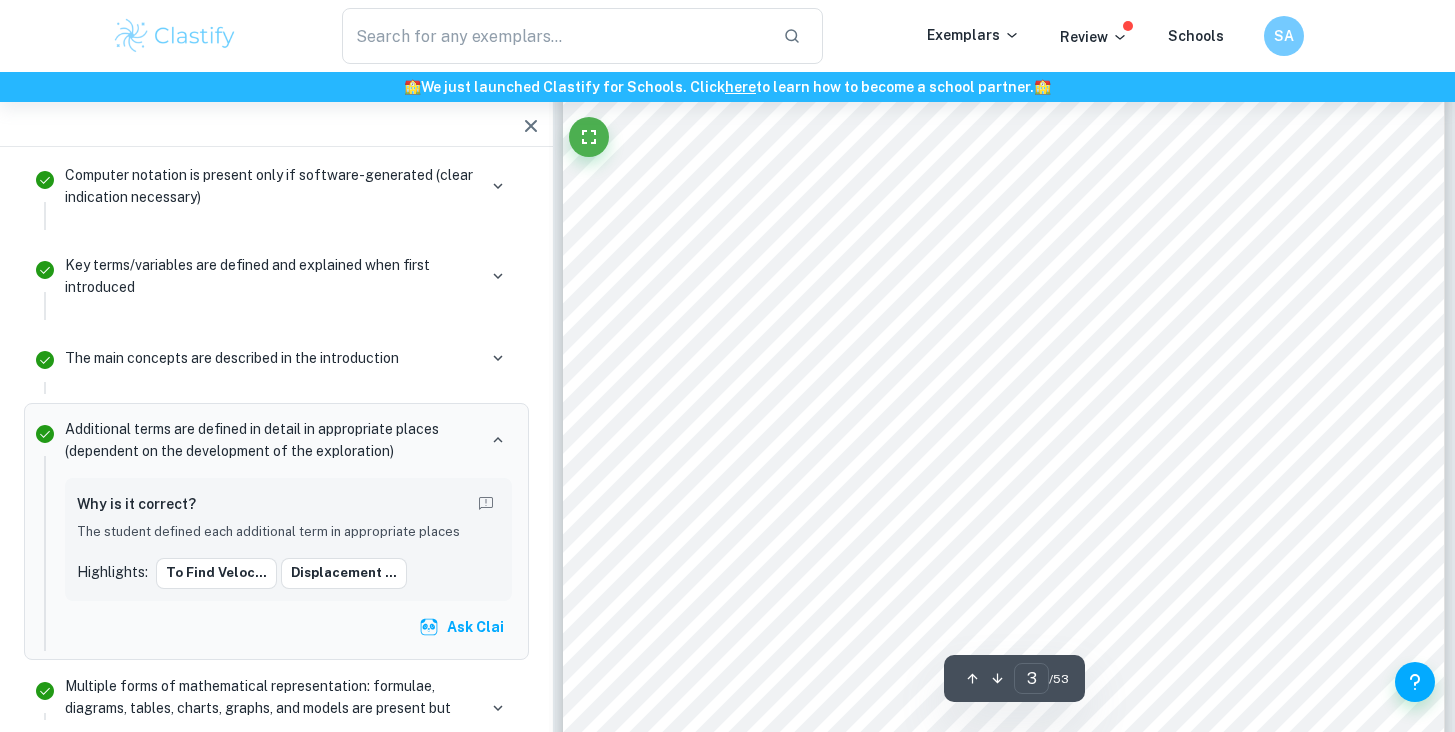 scroll, scrollTop: 2445, scrollLeft: 0, axis: vertical 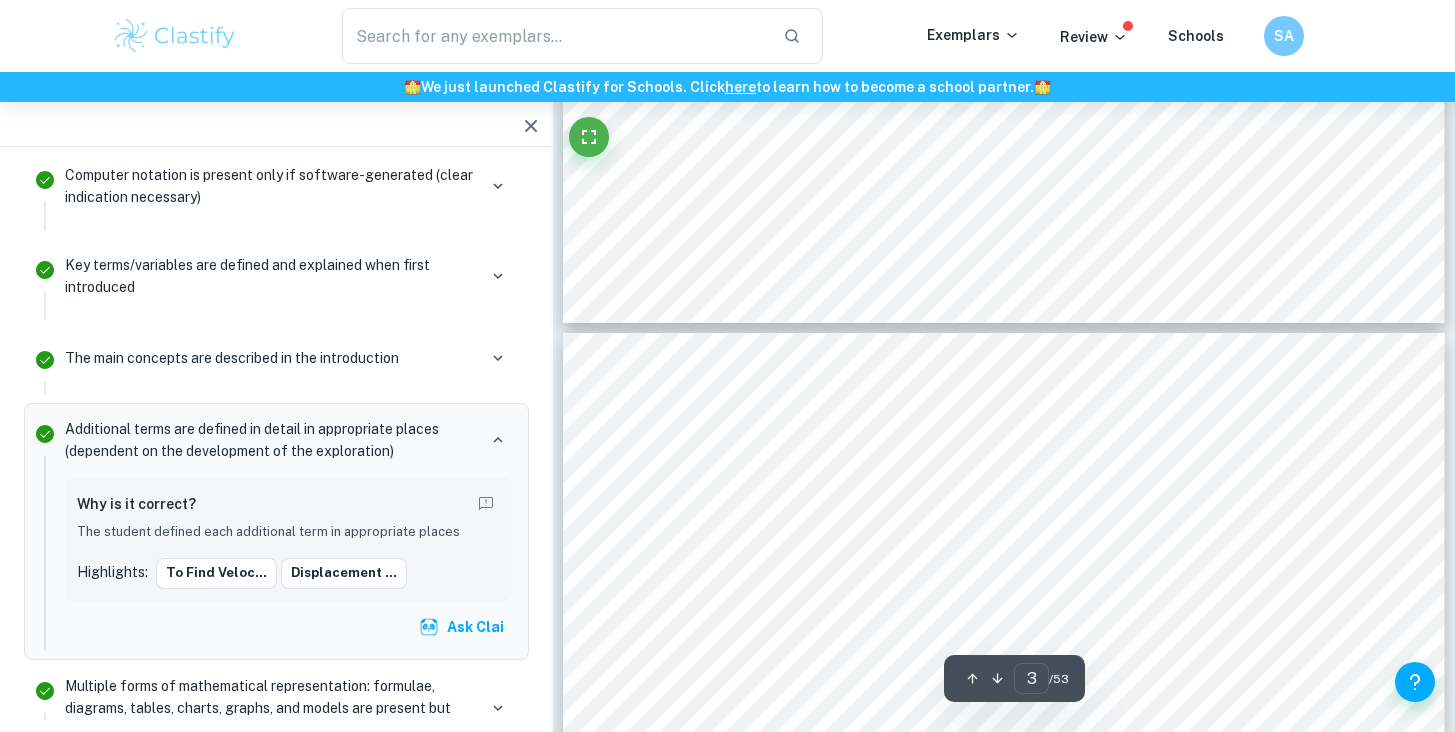 click 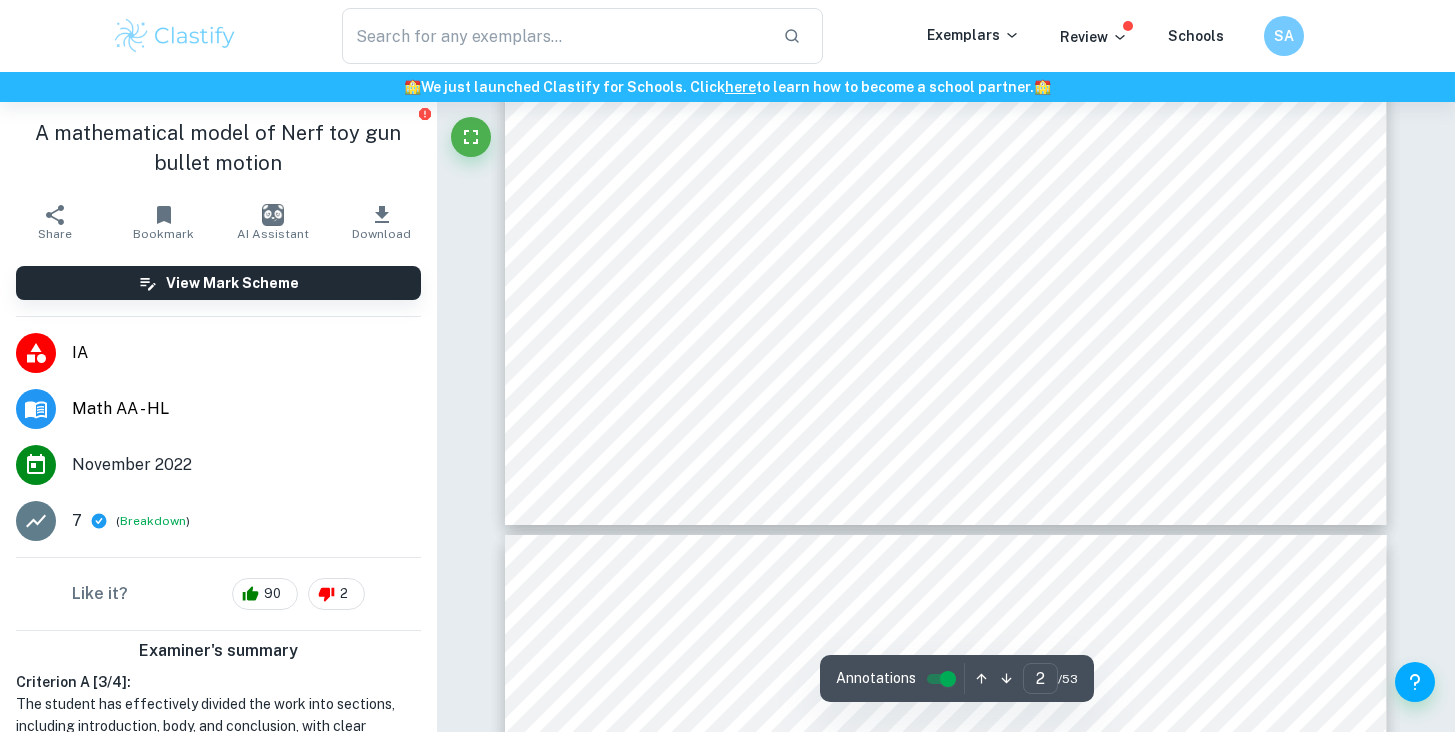type on "3" 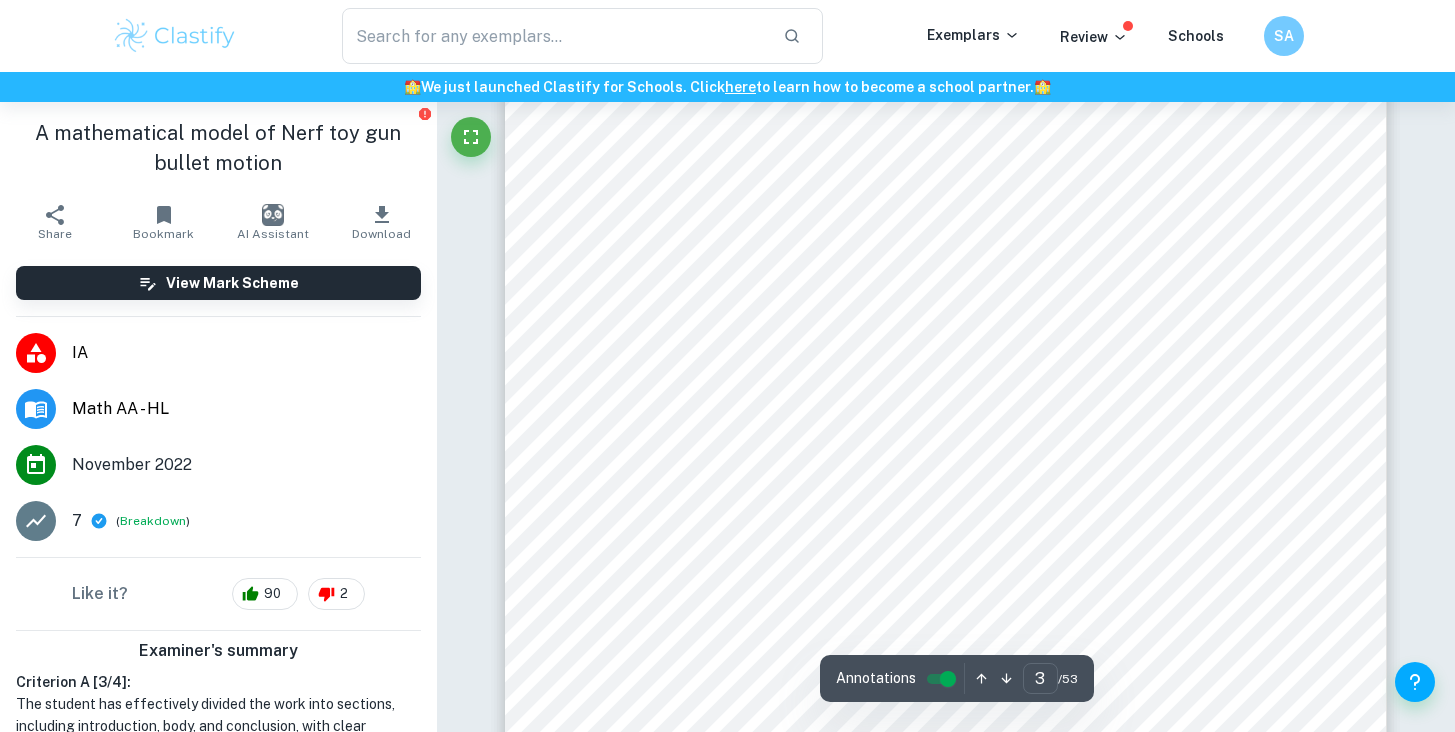 scroll, scrollTop: 3003, scrollLeft: 0, axis: vertical 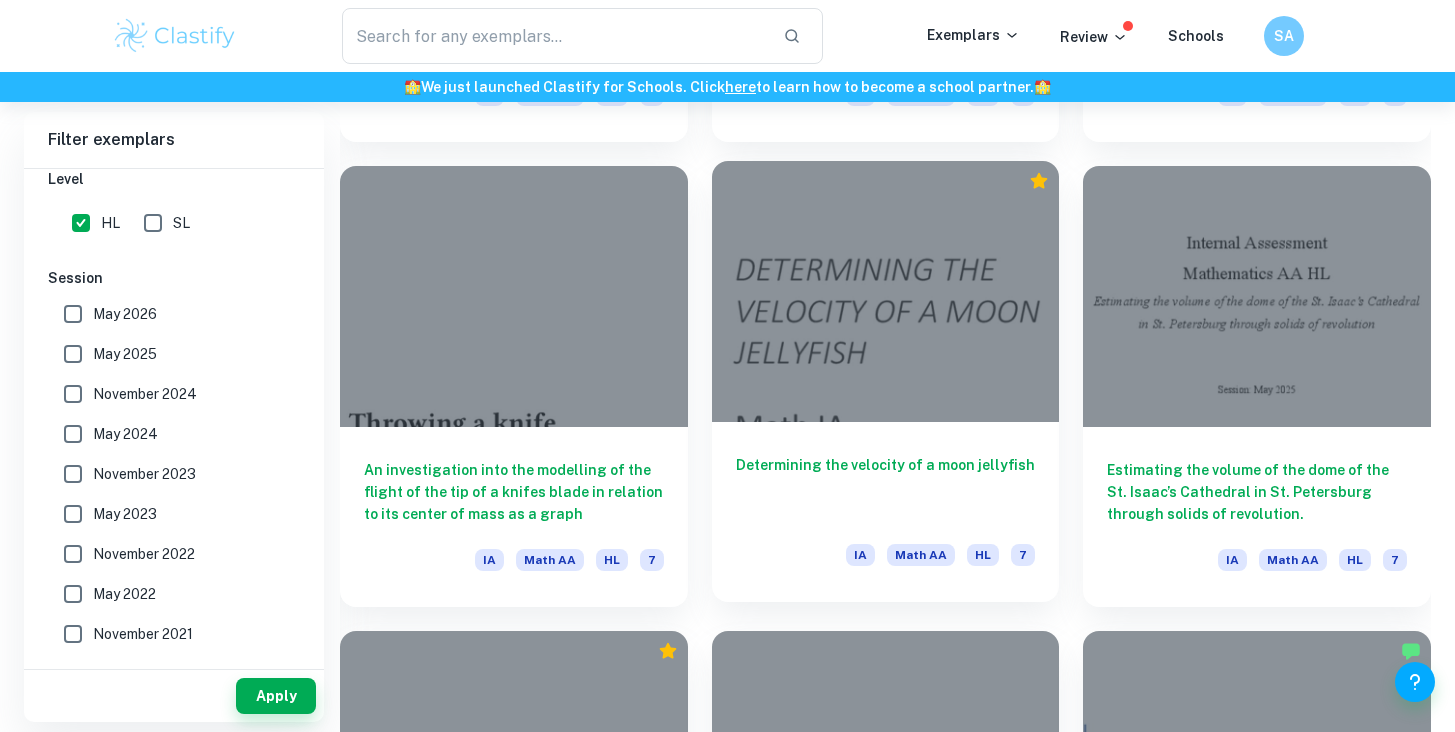 click on "Determining the velocity of a moon jellyfish IA Math AA HL 7" at bounding box center [886, 512] 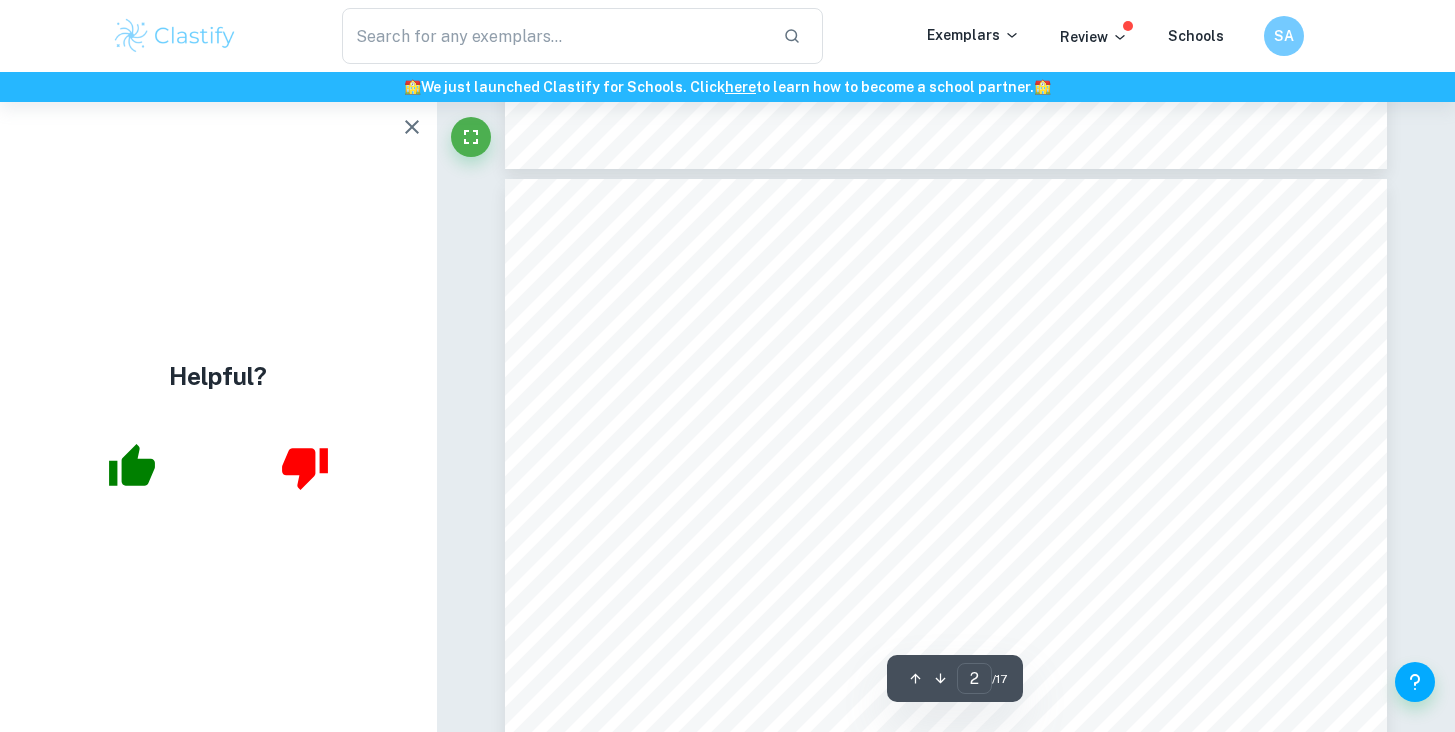 scroll, scrollTop: 909, scrollLeft: 0, axis: vertical 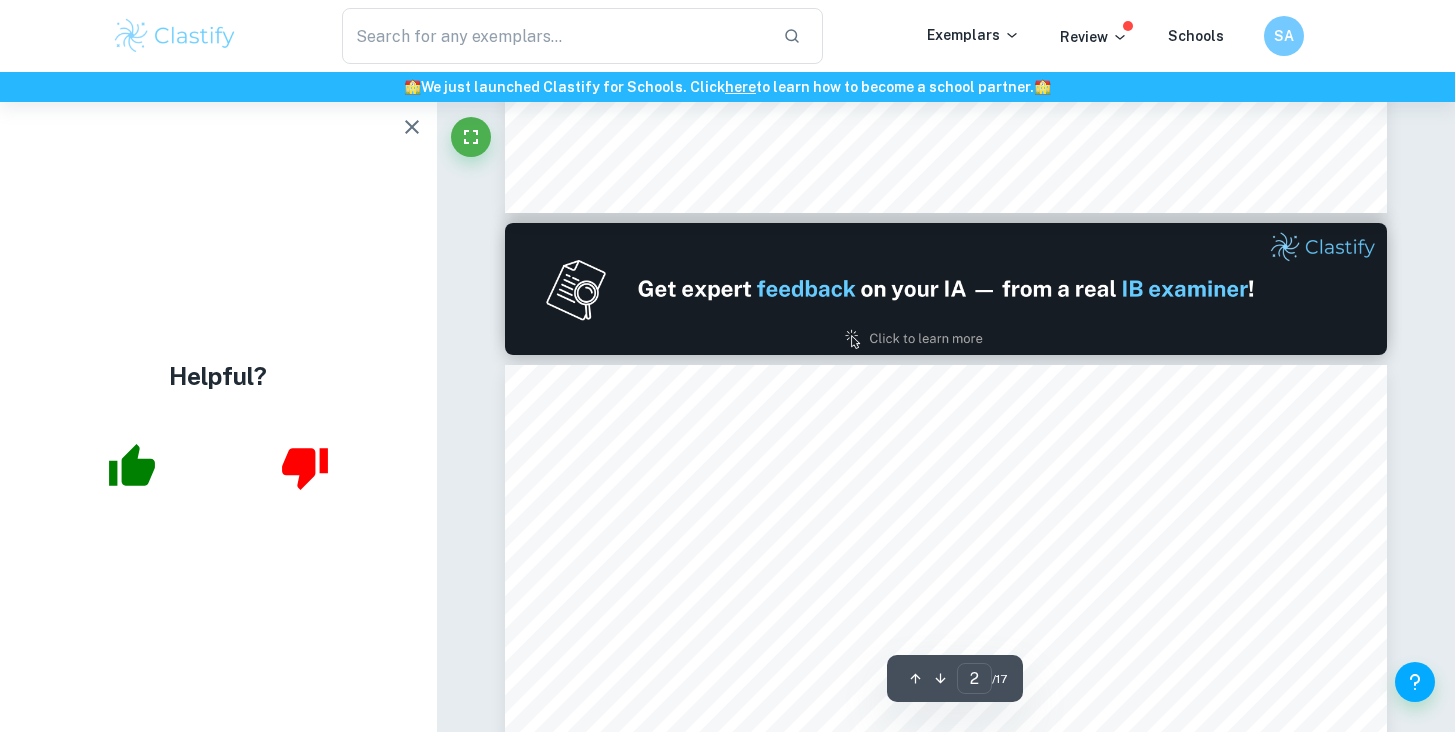 type on "1" 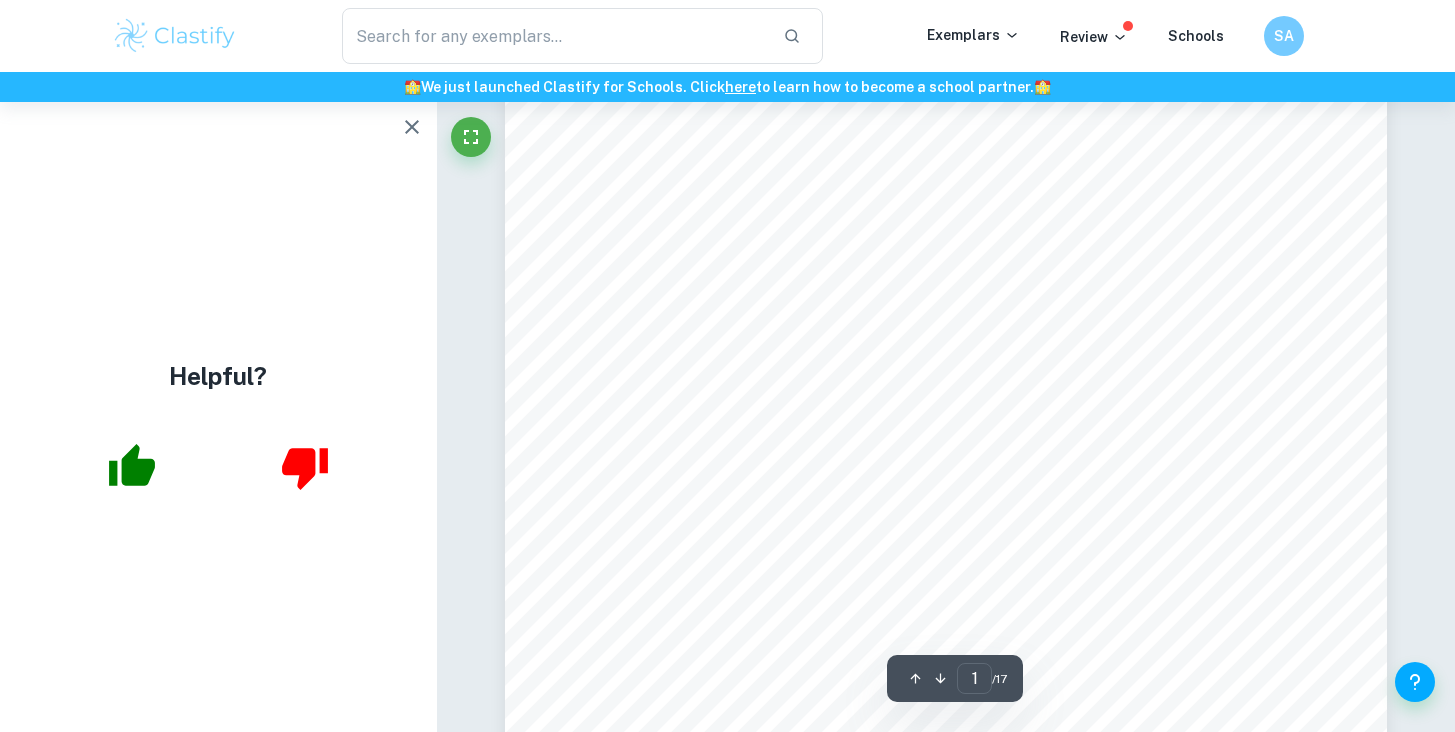 scroll, scrollTop: 149, scrollLeft: 0, axis: vertical 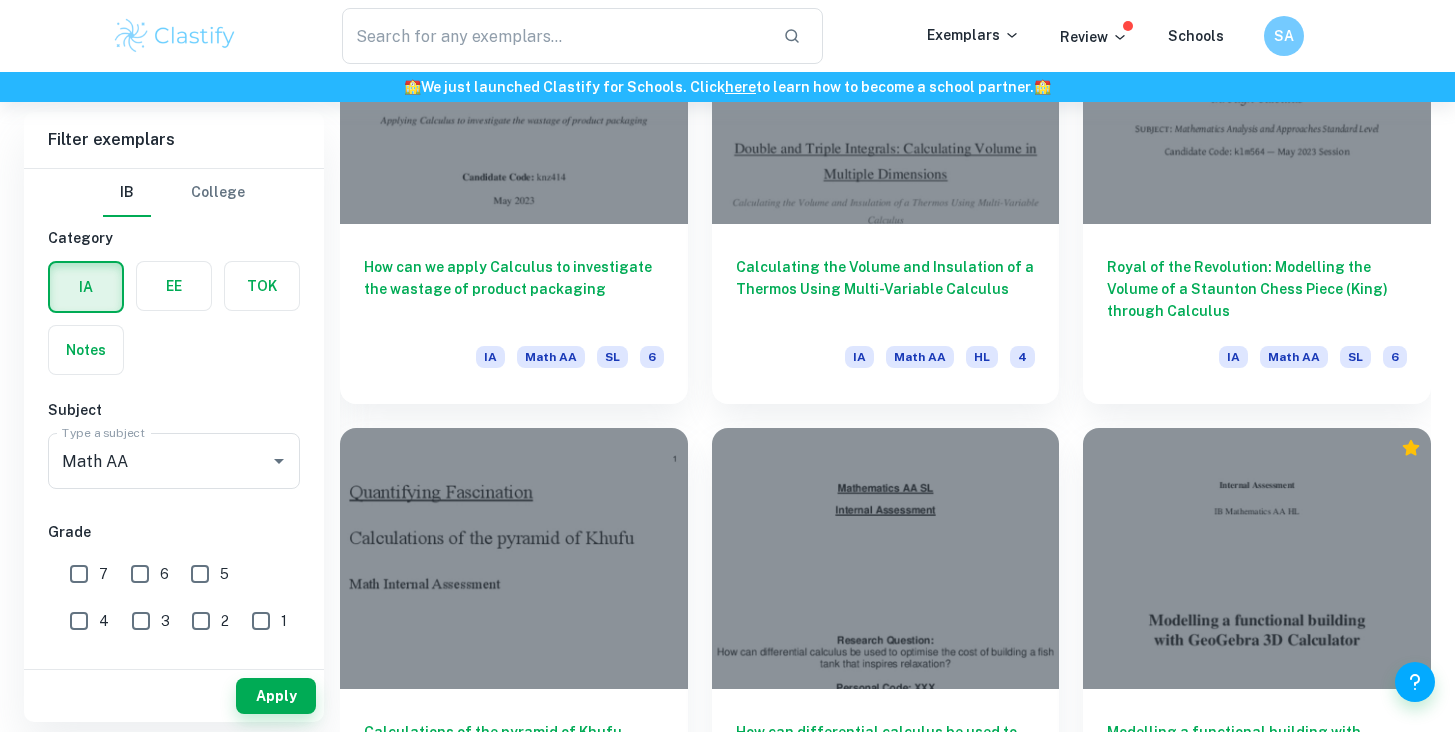 click on "7" at bounding box center (79, 574) 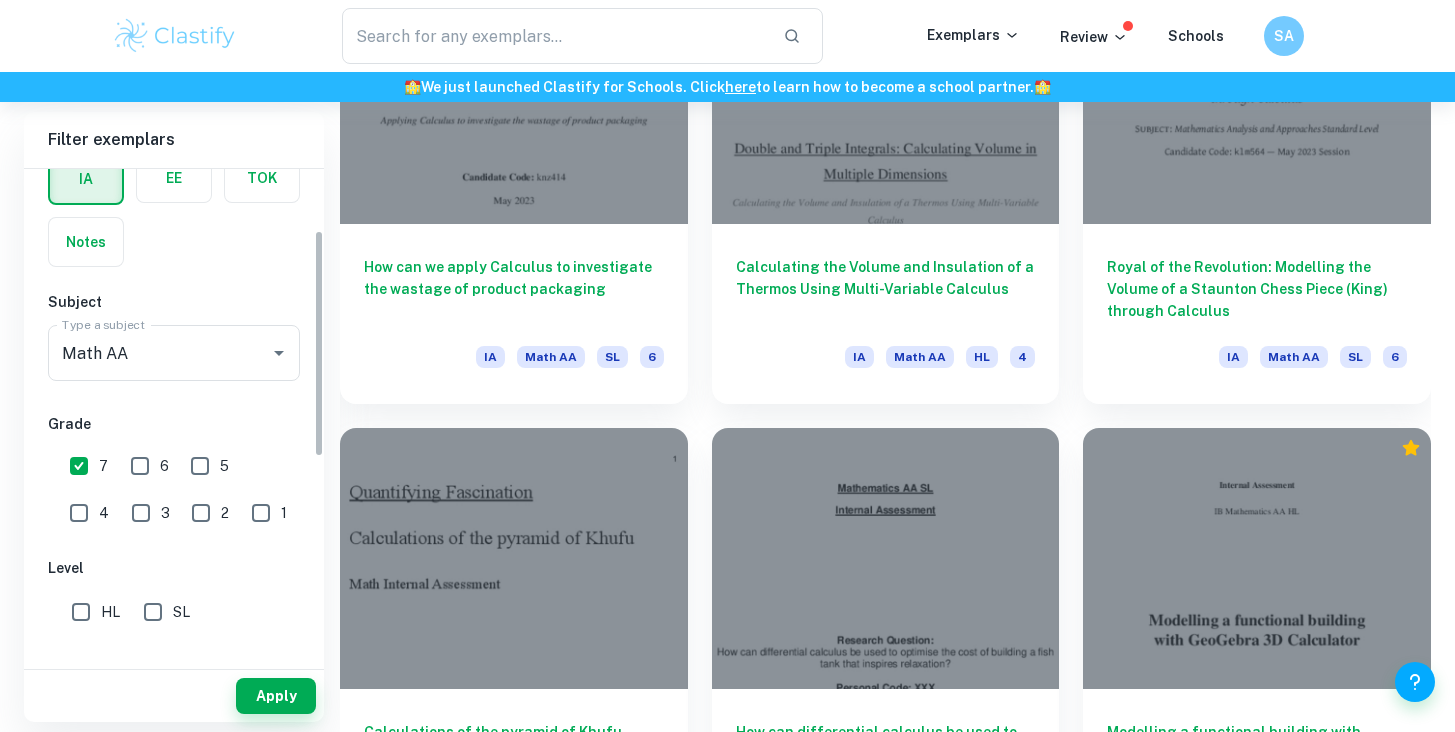 scroll, scrollTop: 132, scrollLeft: 0, axis: vertical 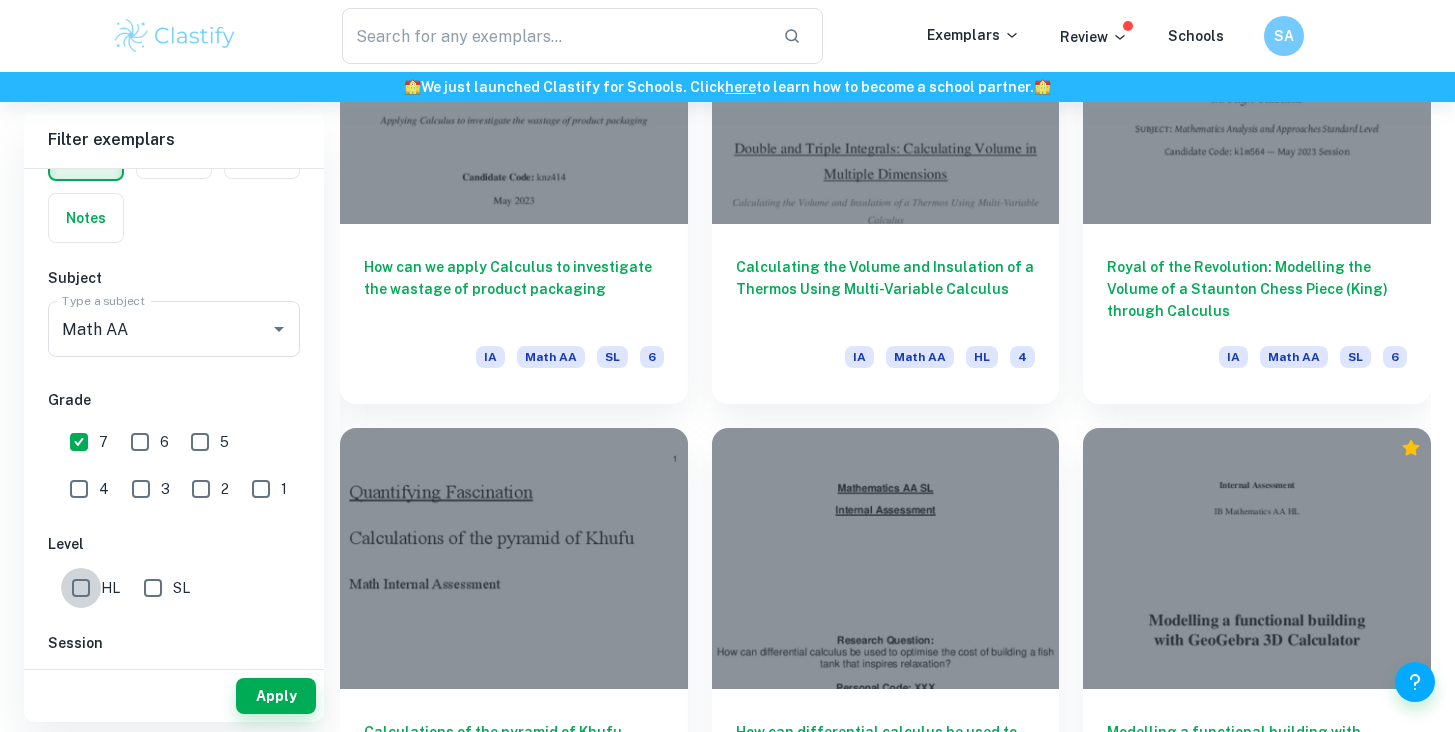 click on "HL" at bounding box center (81, 588) 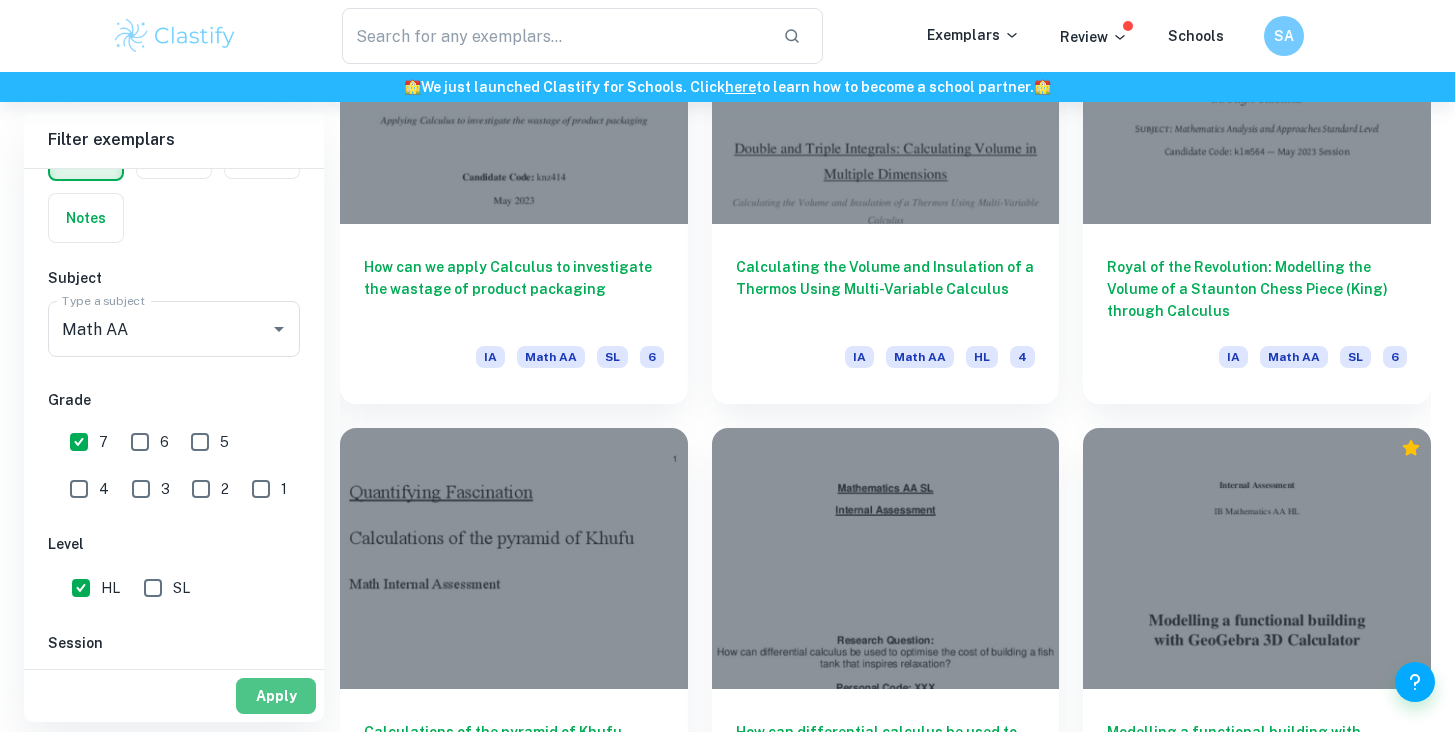 click on "Apply" at bounding box center [276, 696] 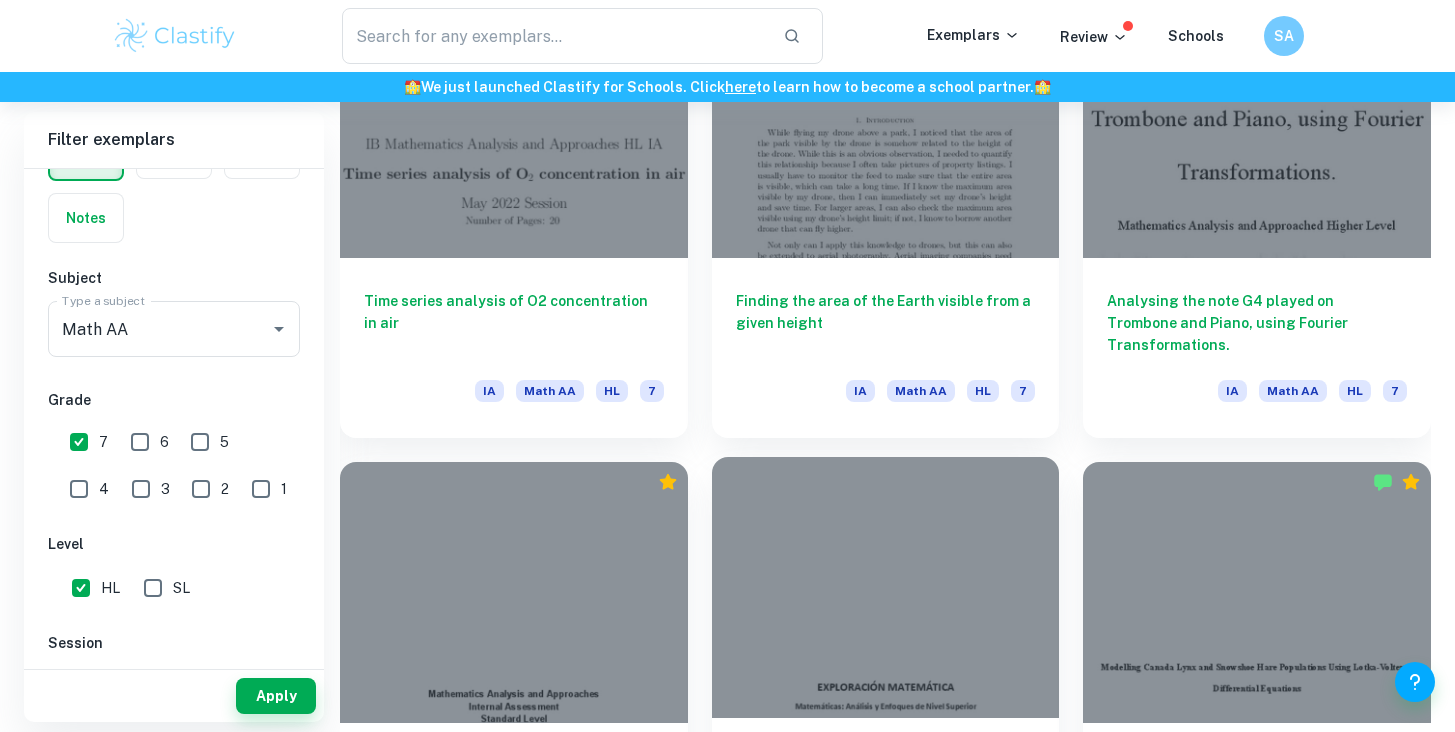 scroll, scrollTop: 3600, scrollLeft: 0, axis: vertical 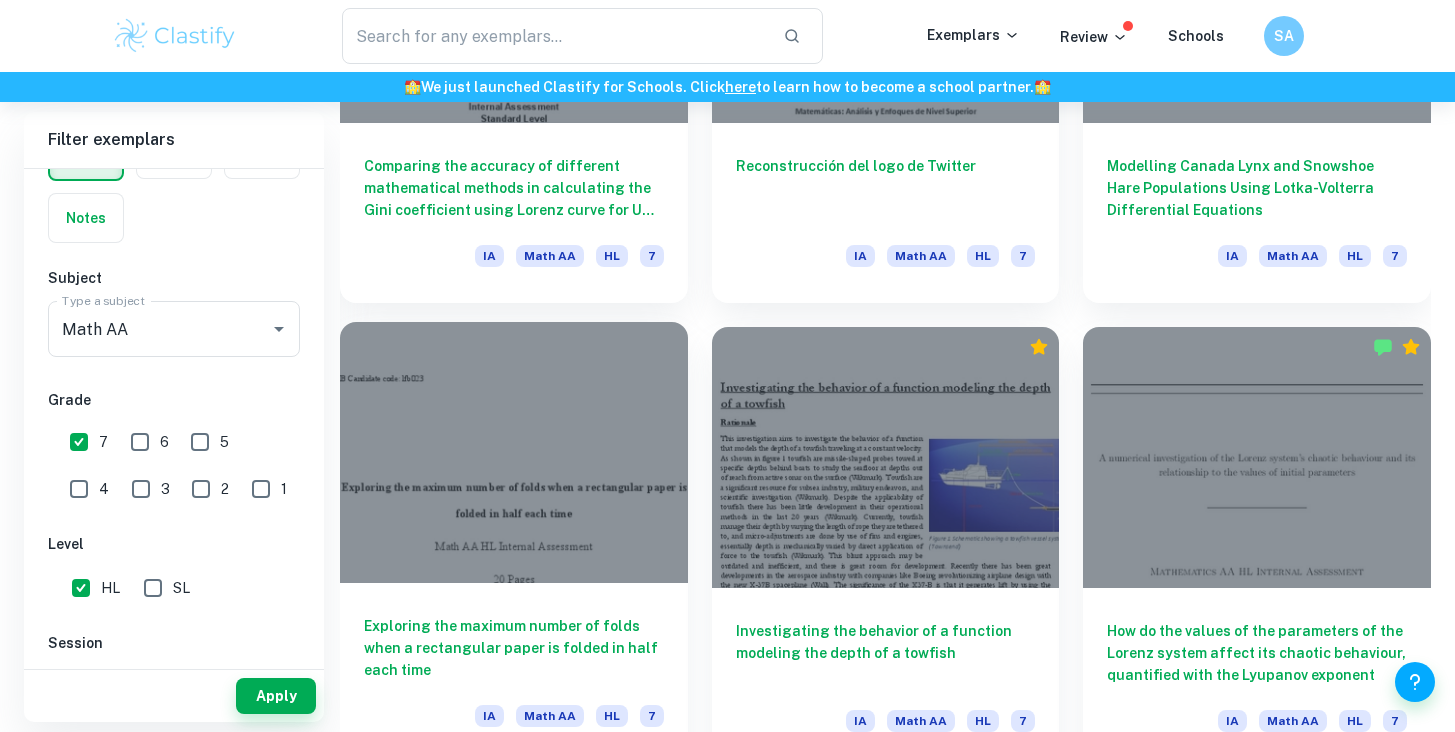click at bounding box center (514, 452) 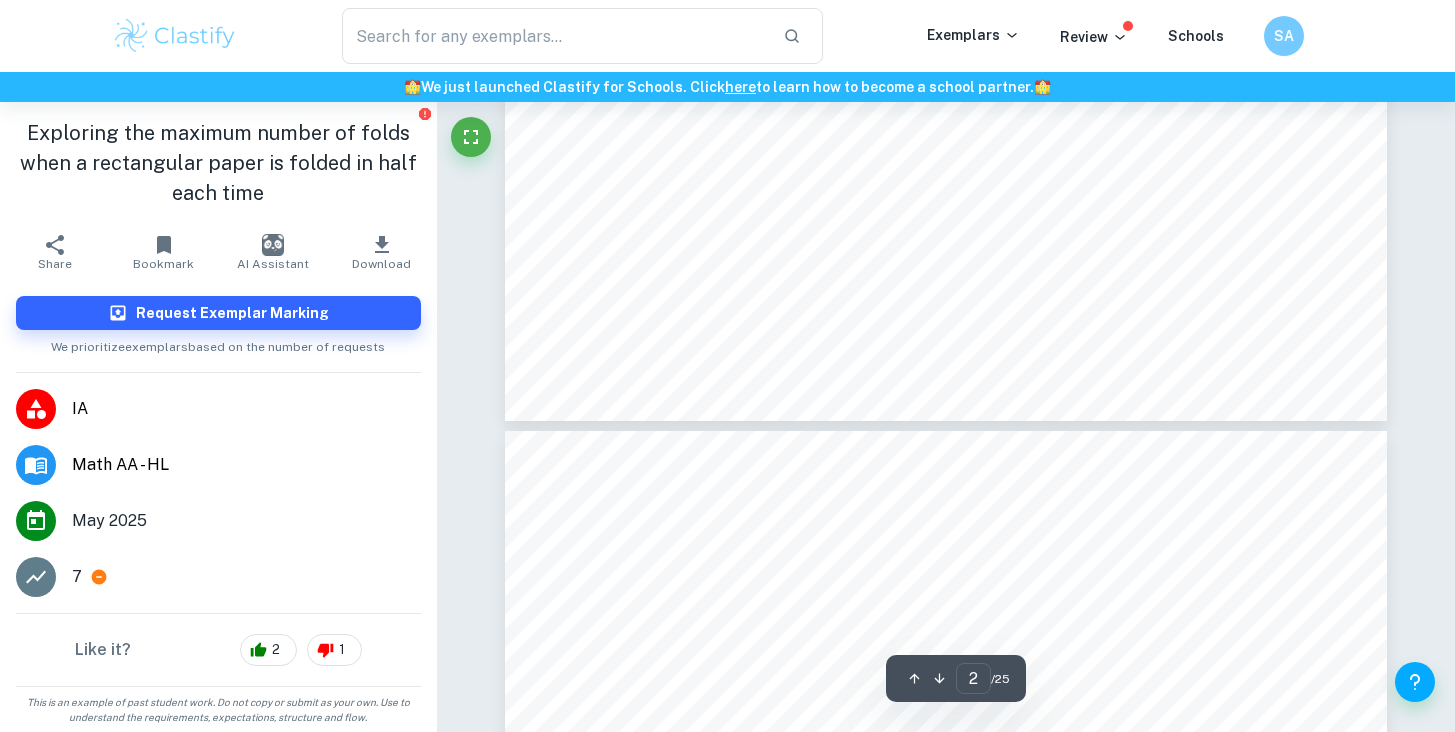 scroll, scrollTop: 2573, scrollLeft: 0, axis: vertical 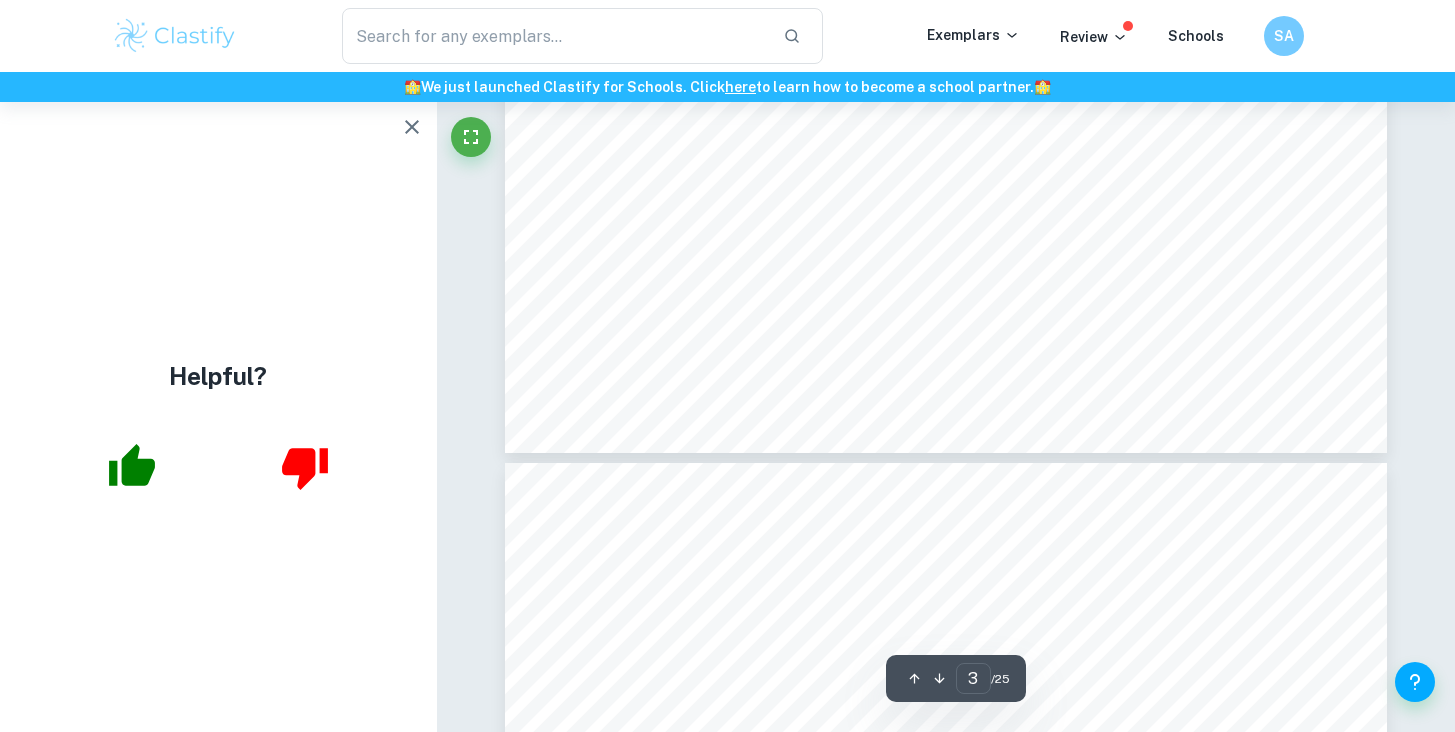 type on "4" 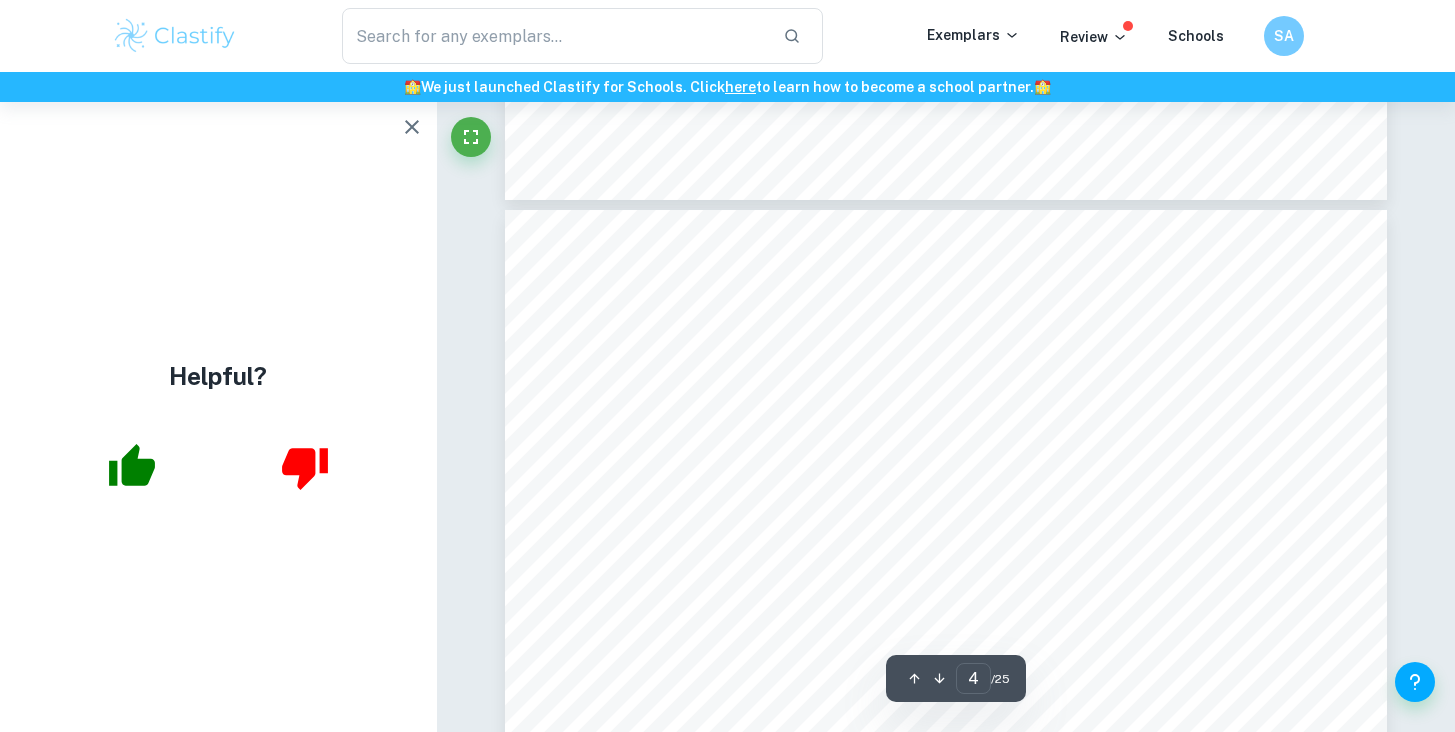 scroll, scrollTop: 3979, scrollLeft: 0, axis: vertical 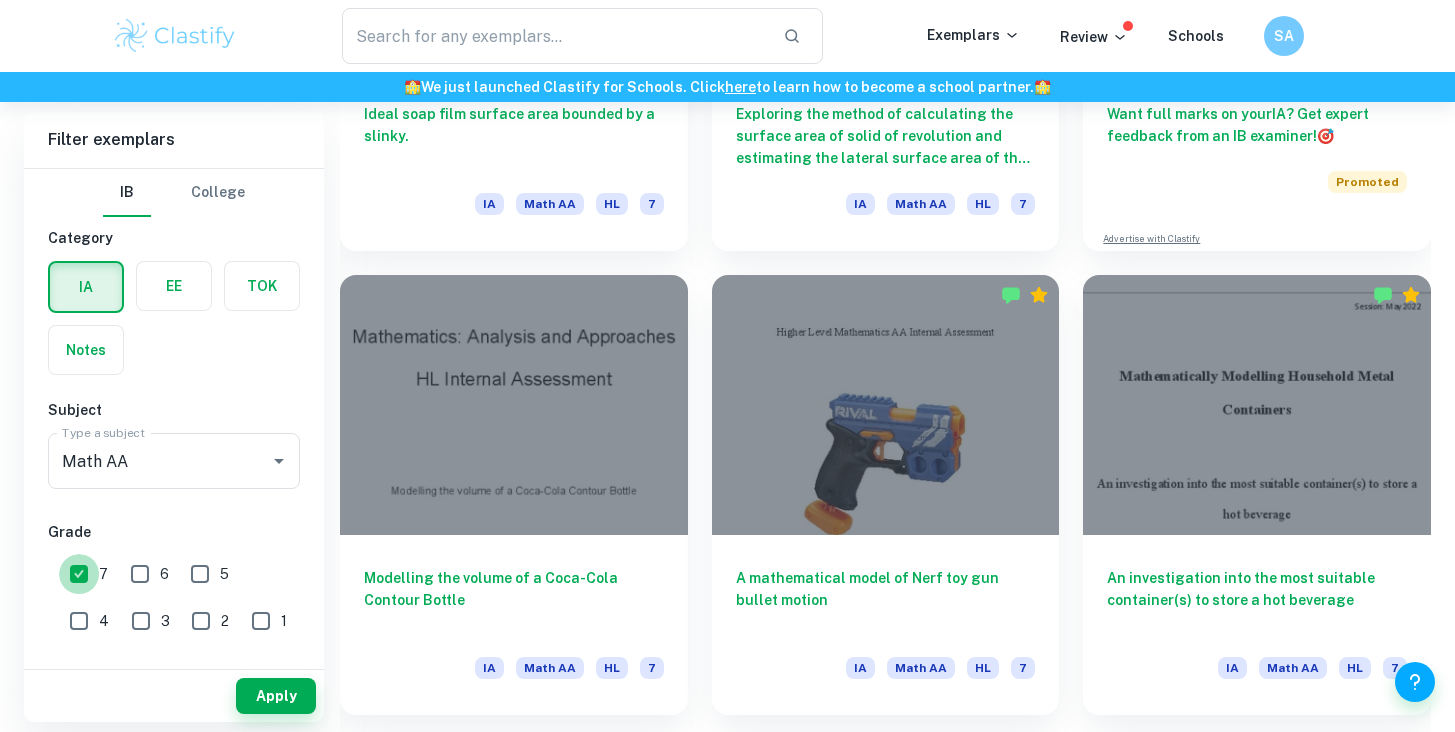 click on "7" at bounding box center (79, 574) 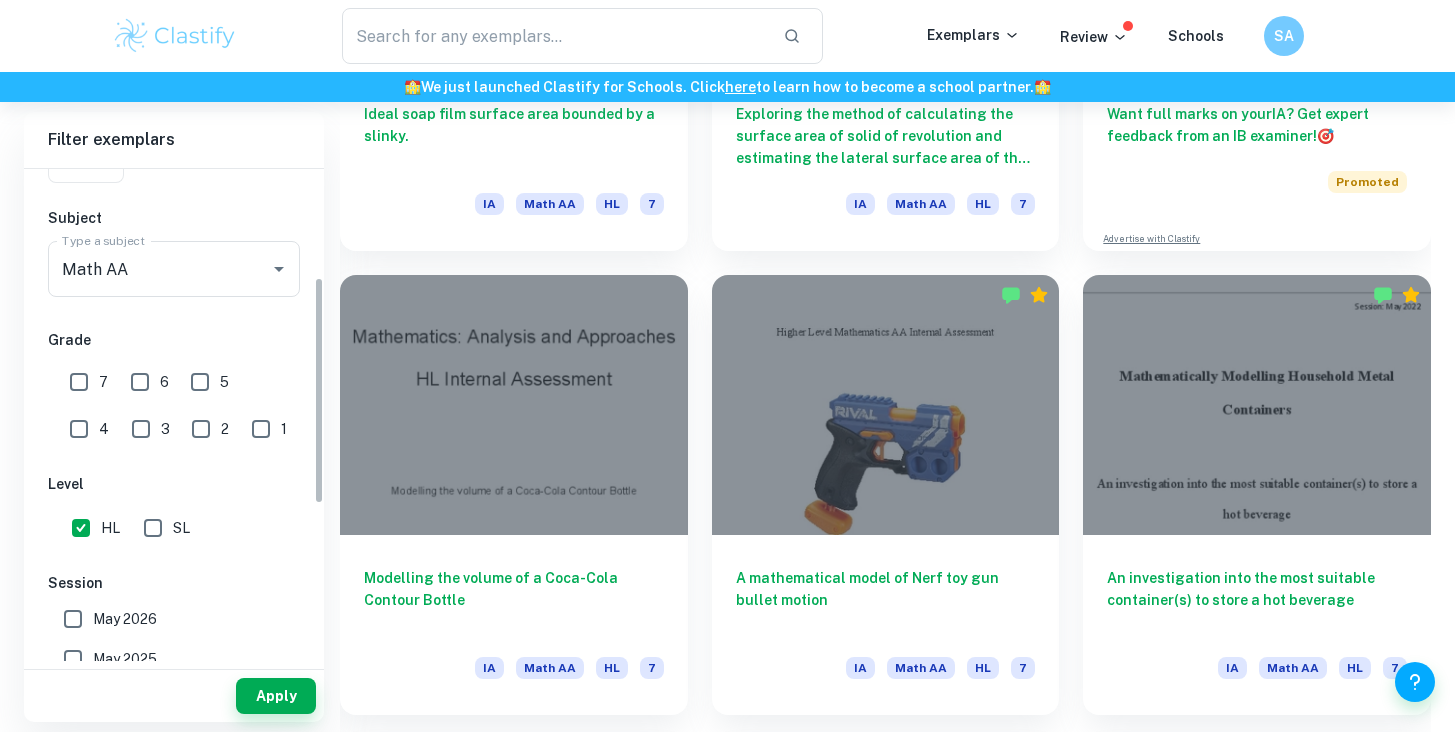 scroll, scrollTop: 293, scrollLeft: 0, axis: vertical 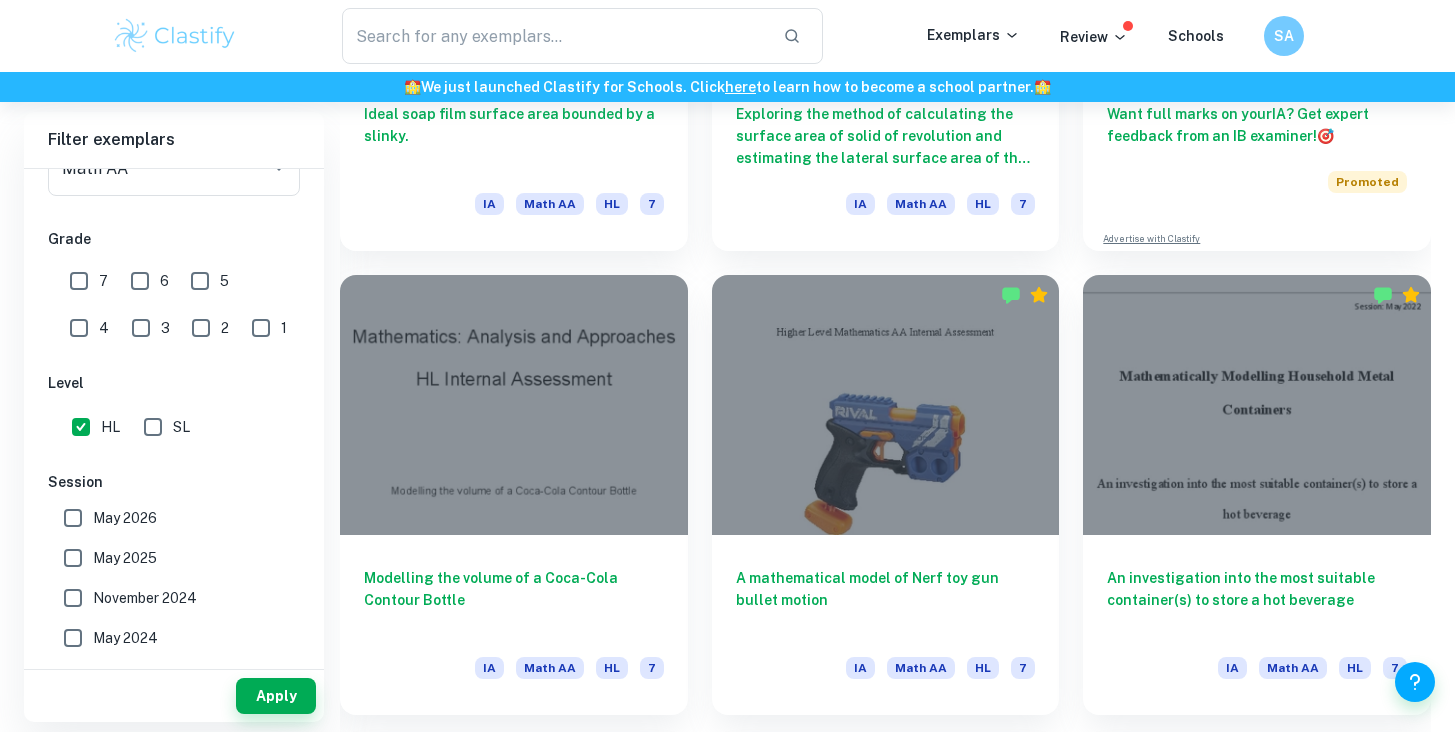 click on "Apply" at bounding box center [174, 696] 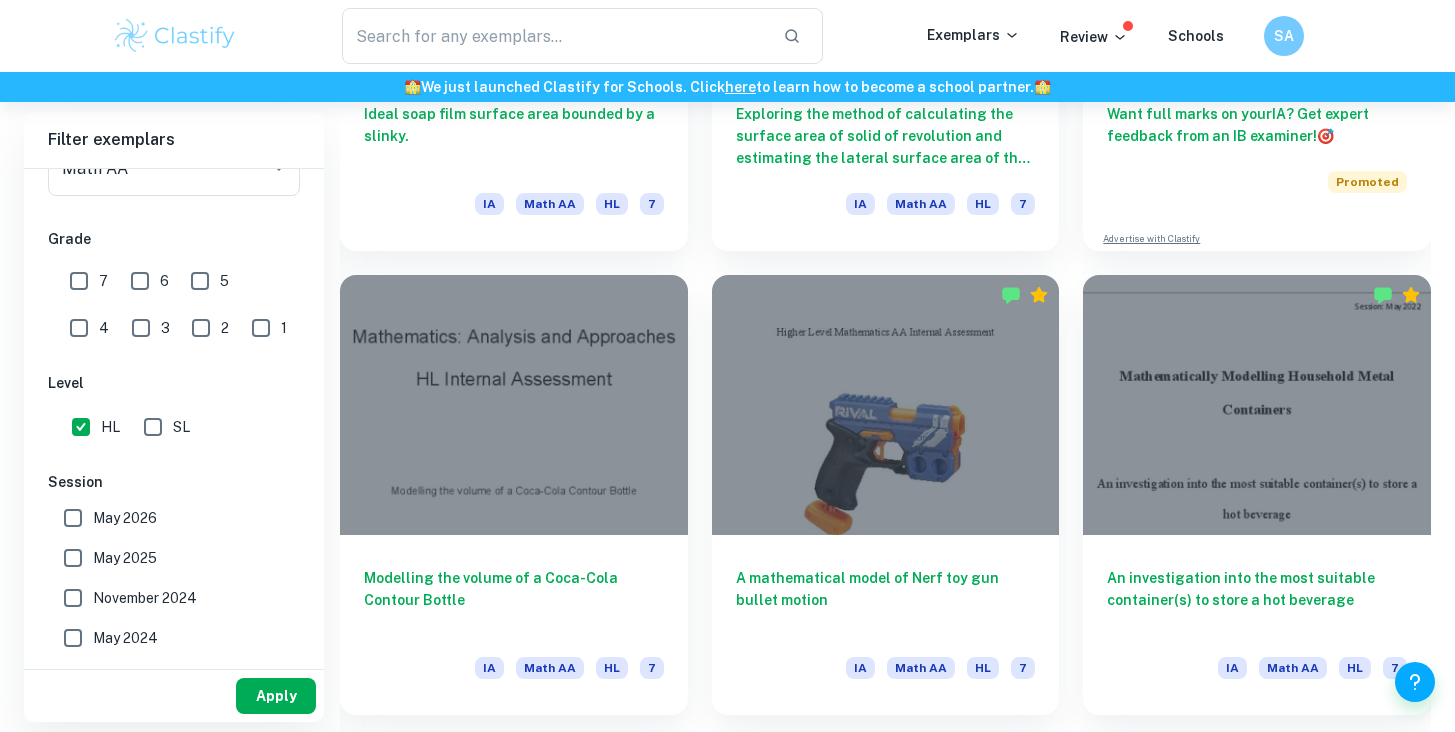 click on "Apply" at bounding box center (276, 696) 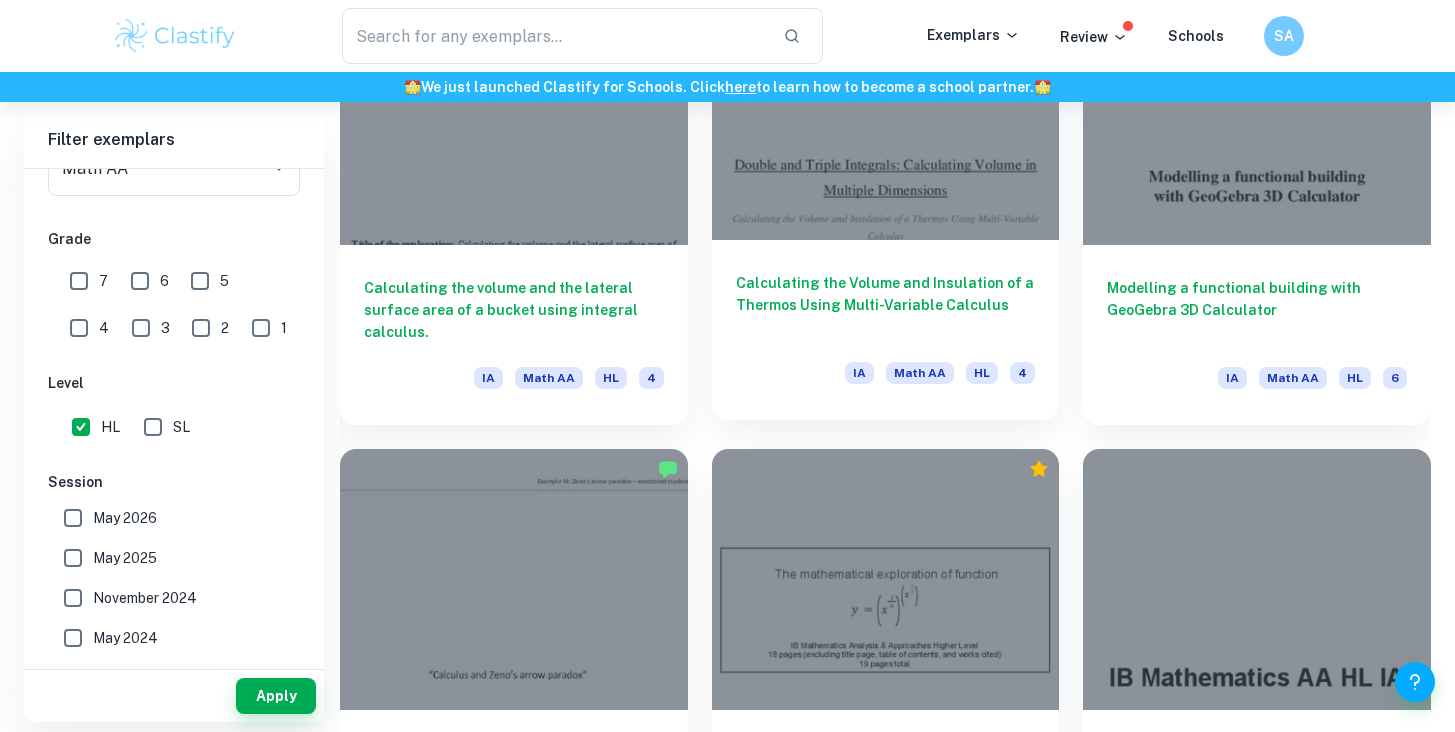 scroll, scrollTop: 1155, scrollLeft: 0, axis: vertical 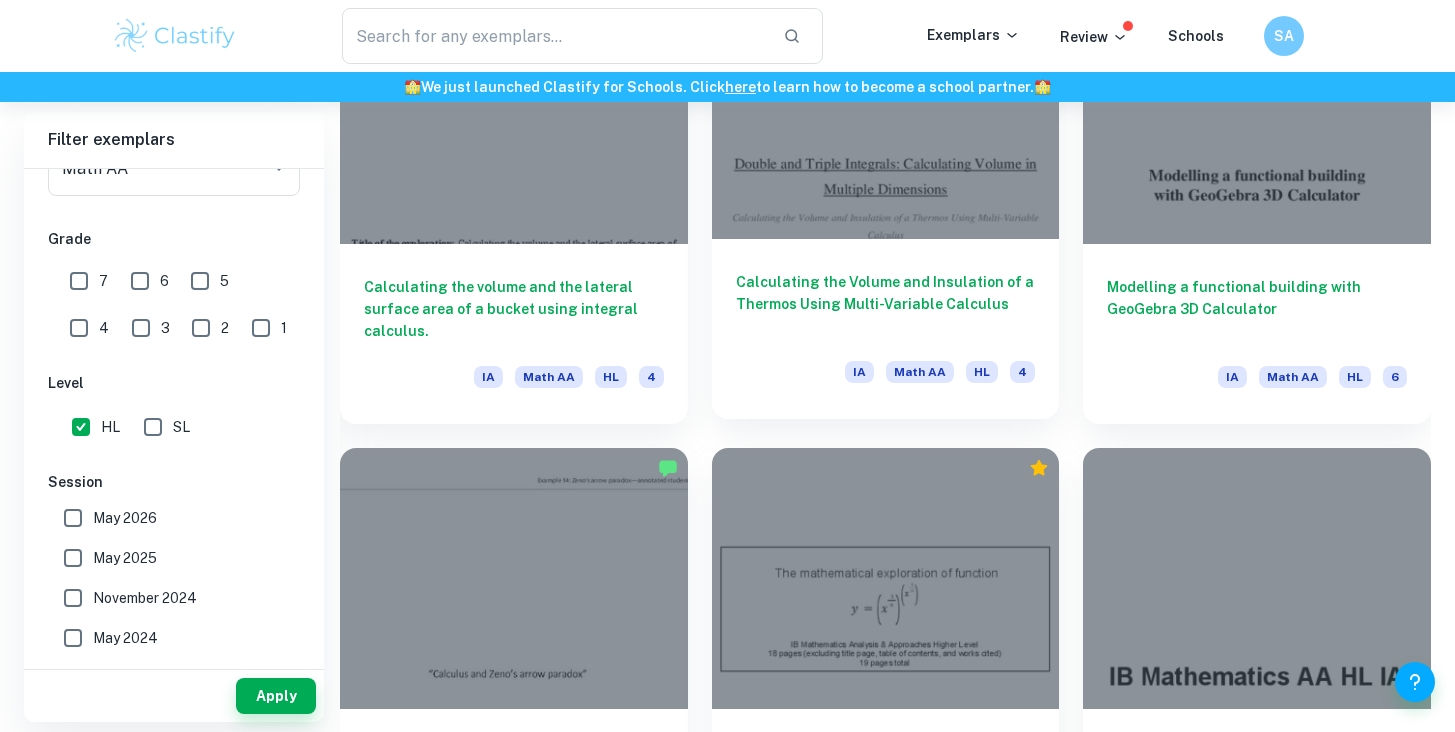 click on "Calculating the Volume and Insulation of a Thermos Using Multi-Variable Calculus" at bounding box center [886, 304] 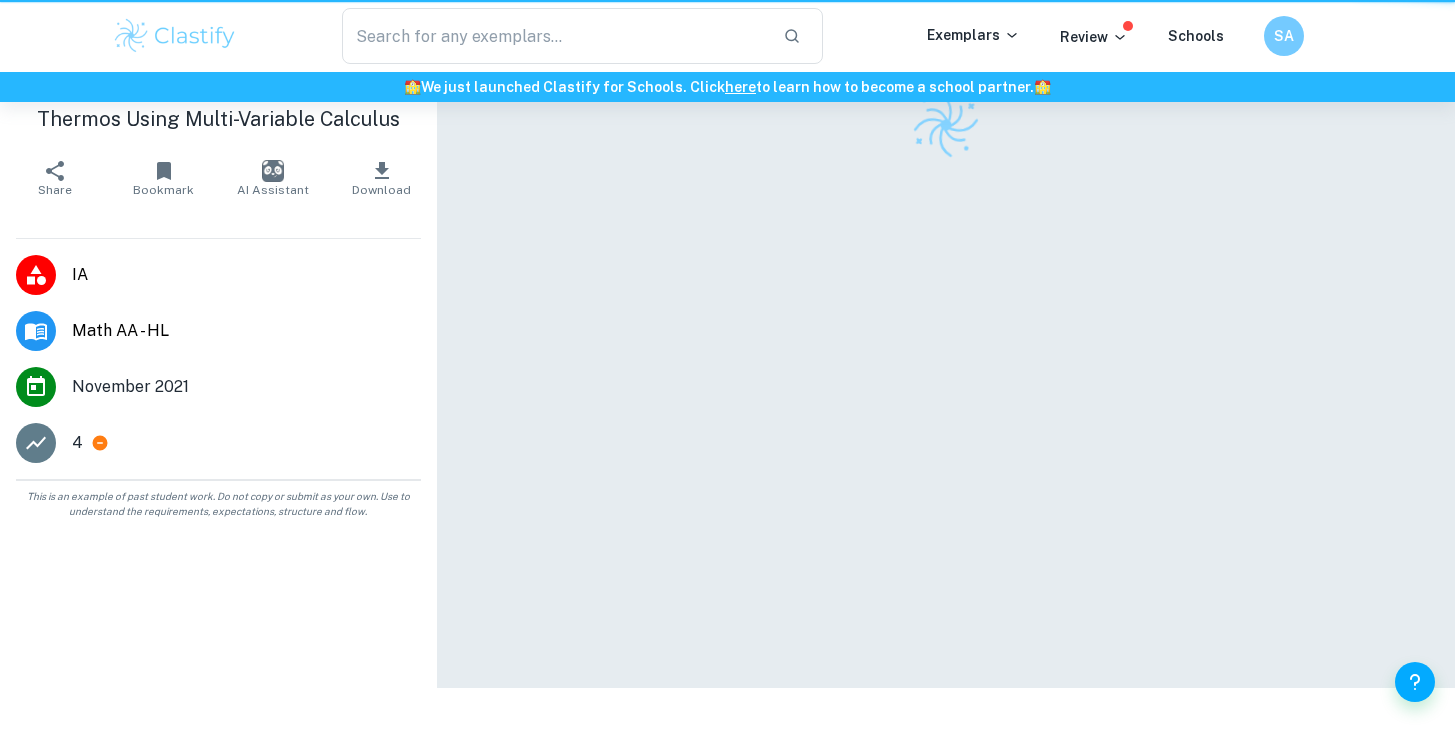 scroll, scrollTop: 0, scrollLeft: 0, axis: both 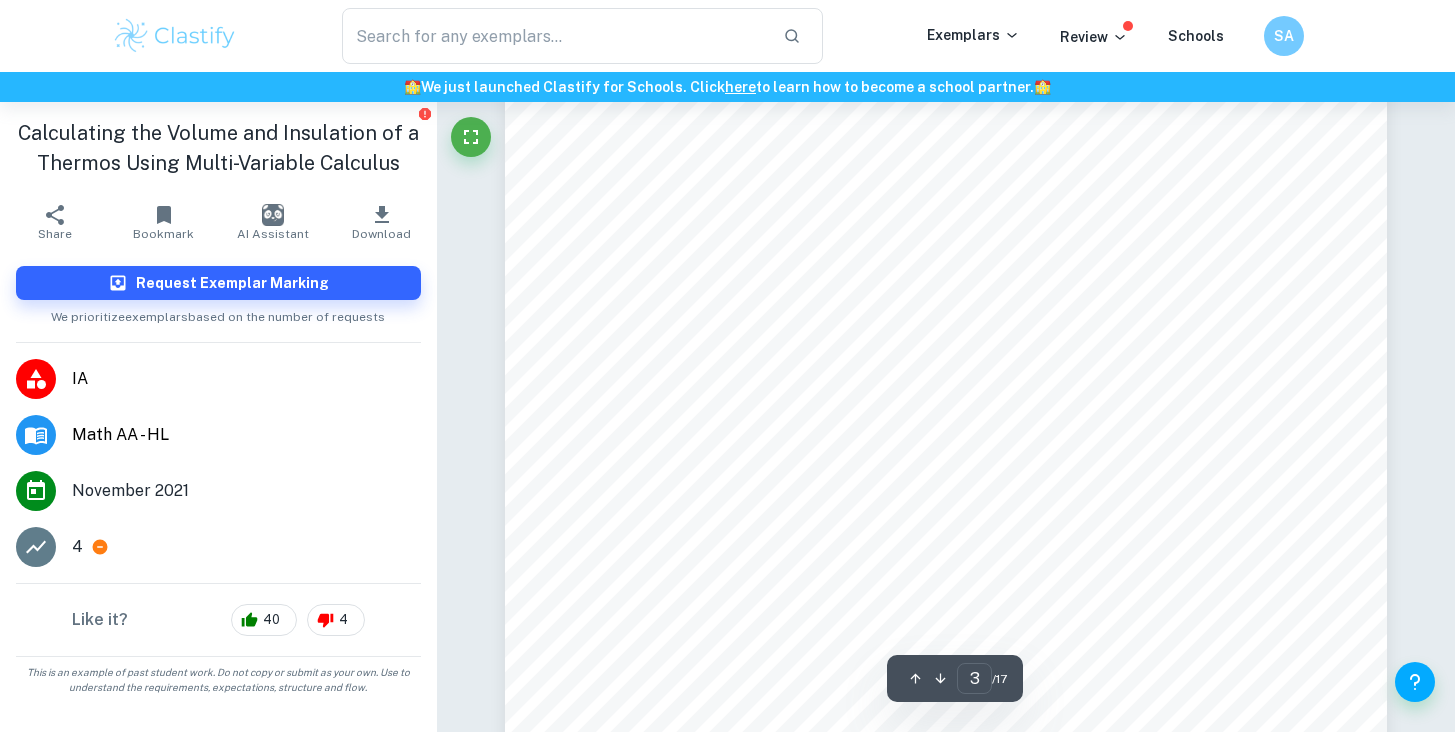 type on "4" 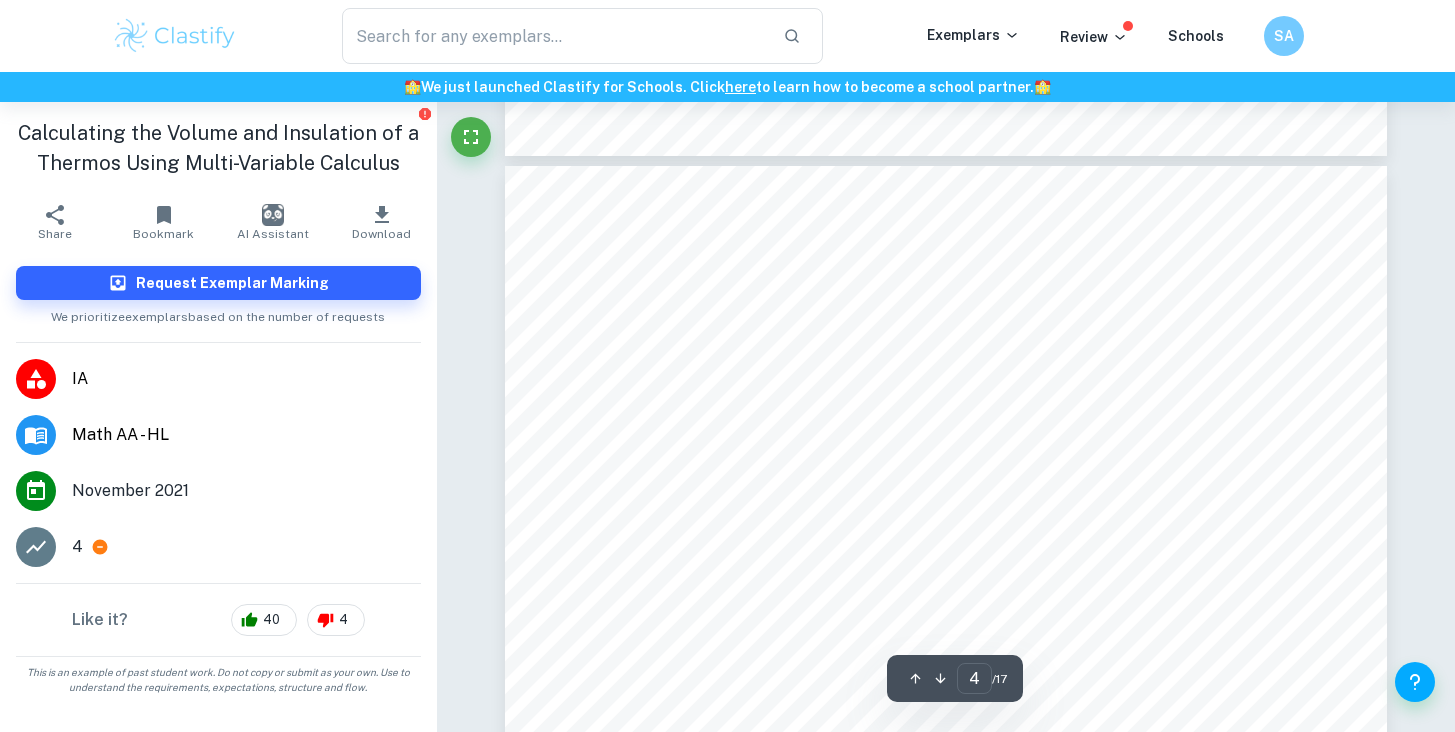 scroll, scrollTop: 4541, scrollLeft: 0, axis: vertical 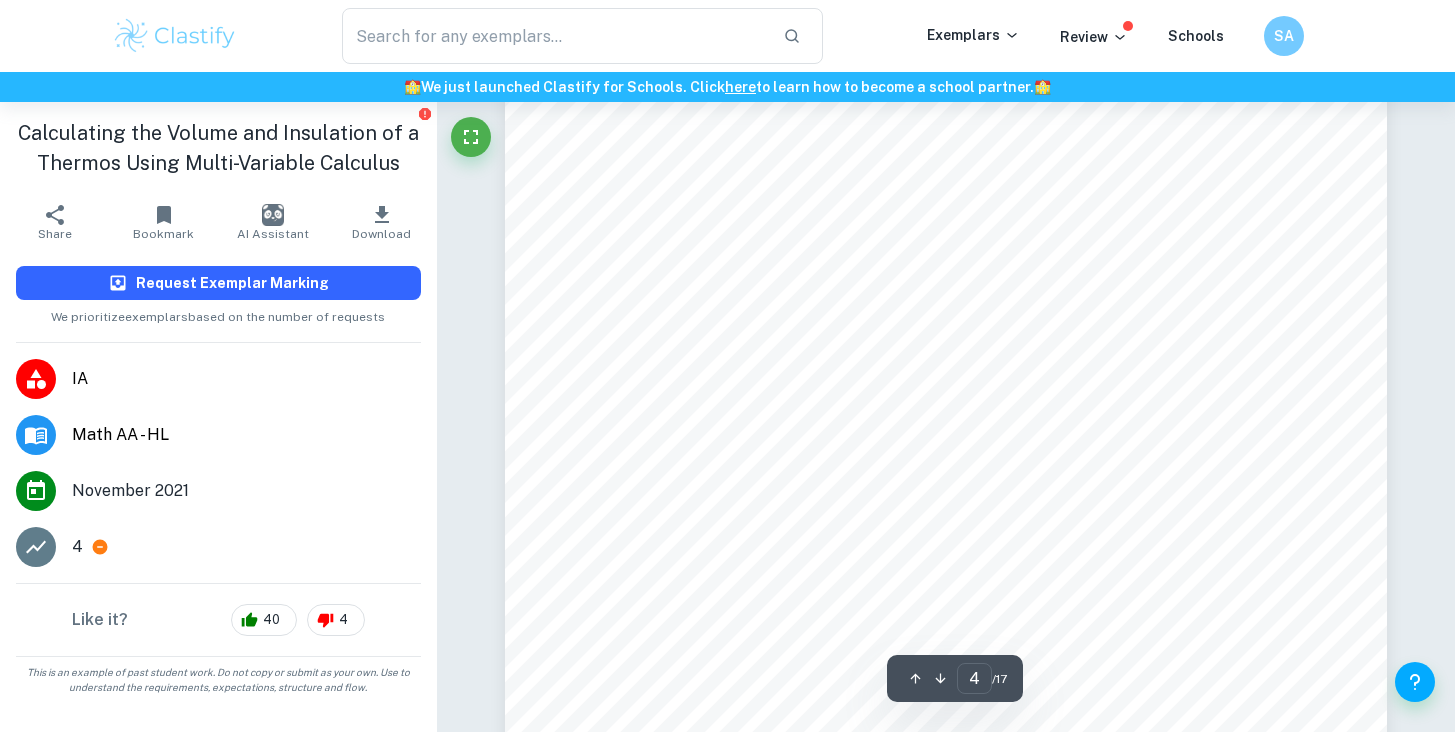 click on "Request Exemplar Marking" at bounding box center (232, 283) 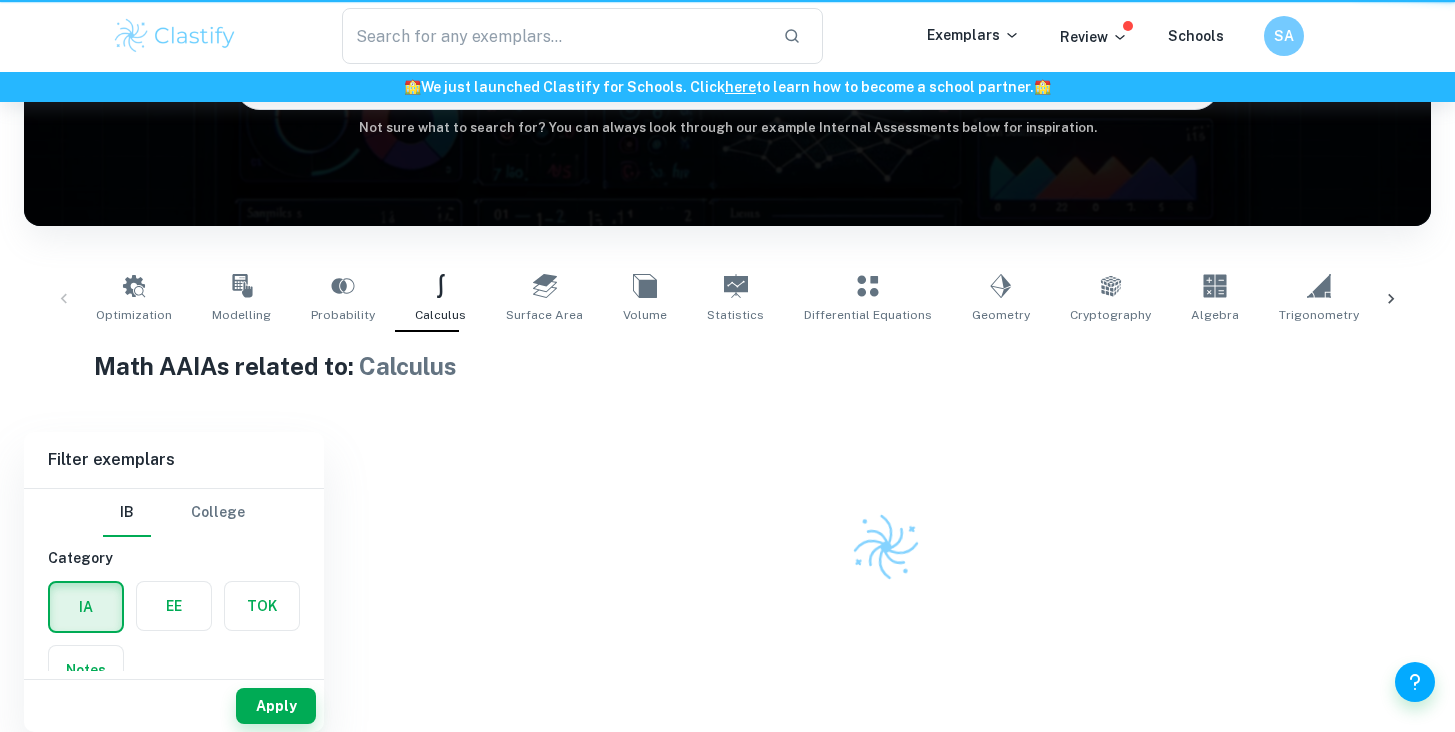 scroll, scrollTop: 242, scrollLeft: 0, axis: vertical 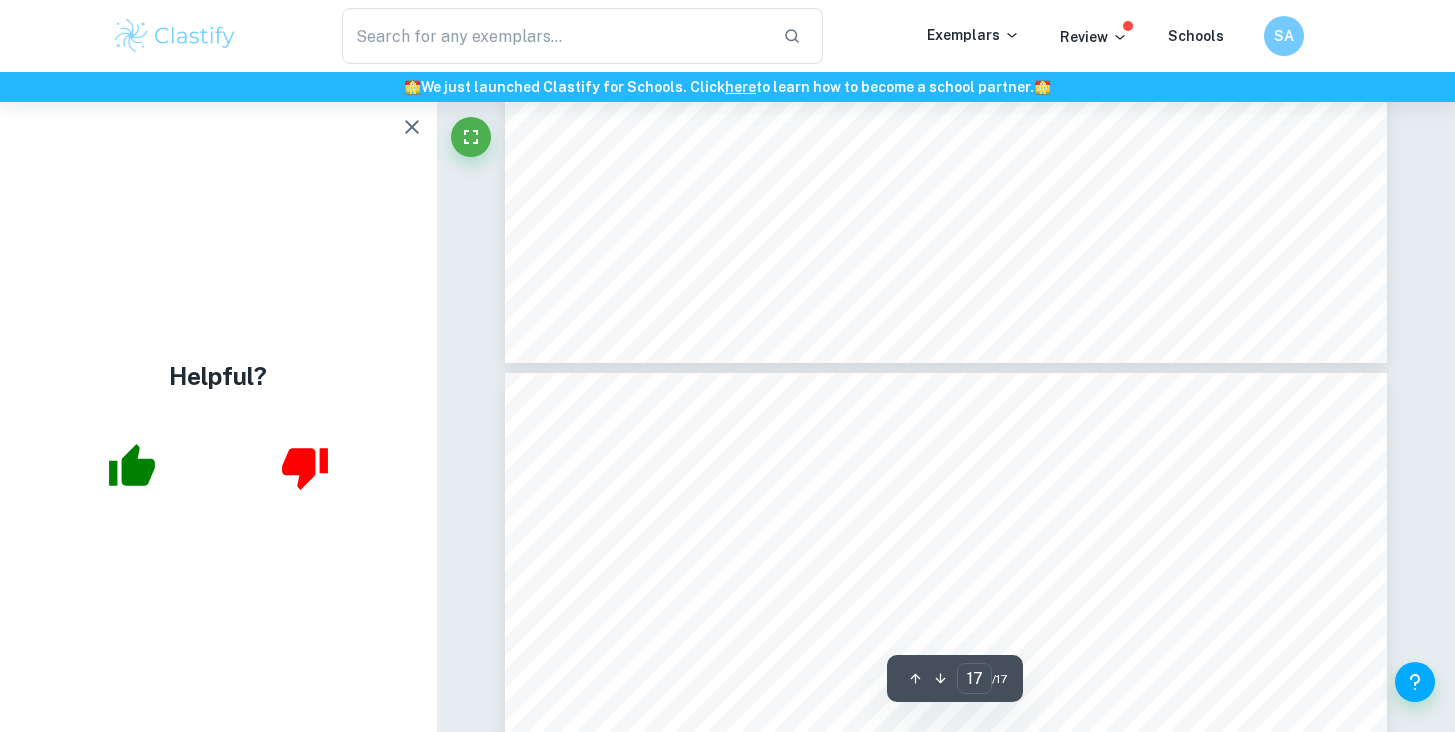 type on "16" 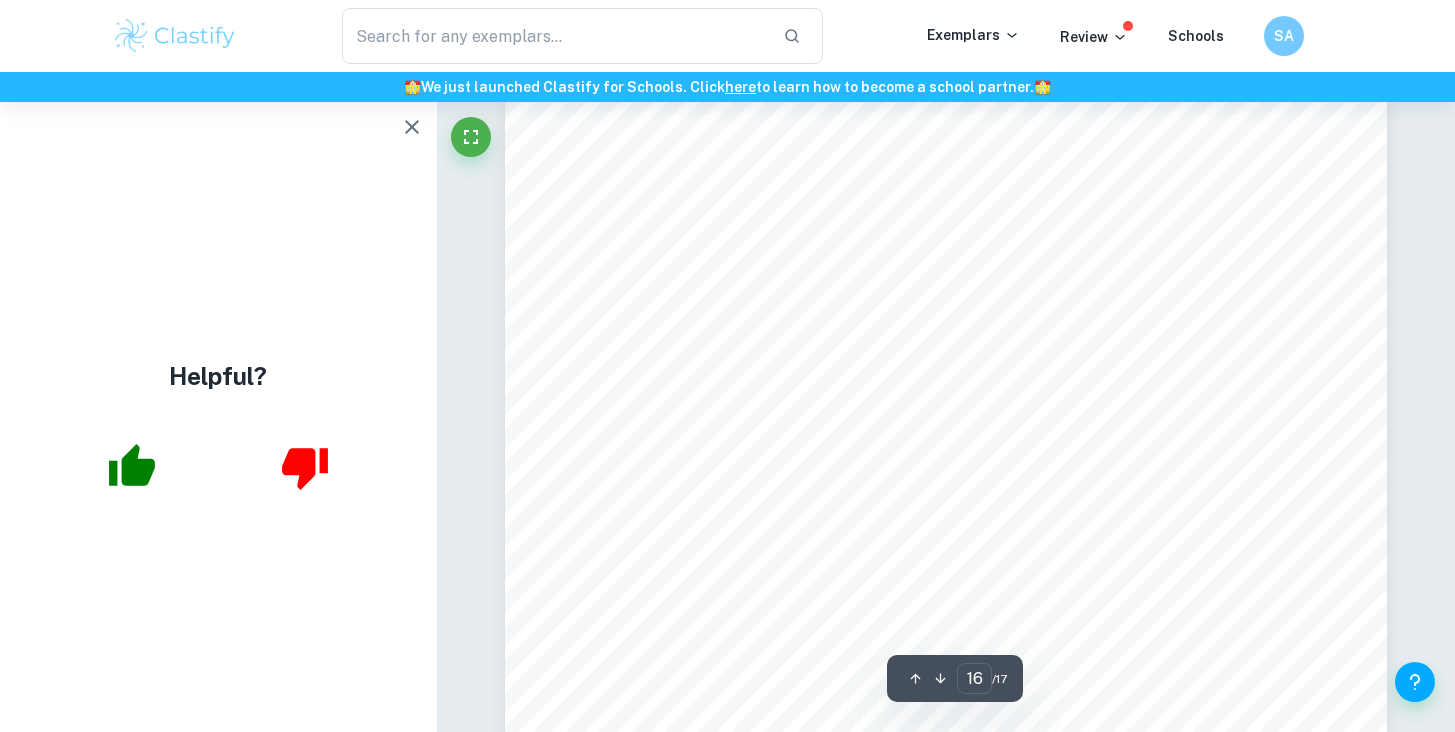scroll, scrollTop: 19041, scrollLeft: 0, axis: vertical 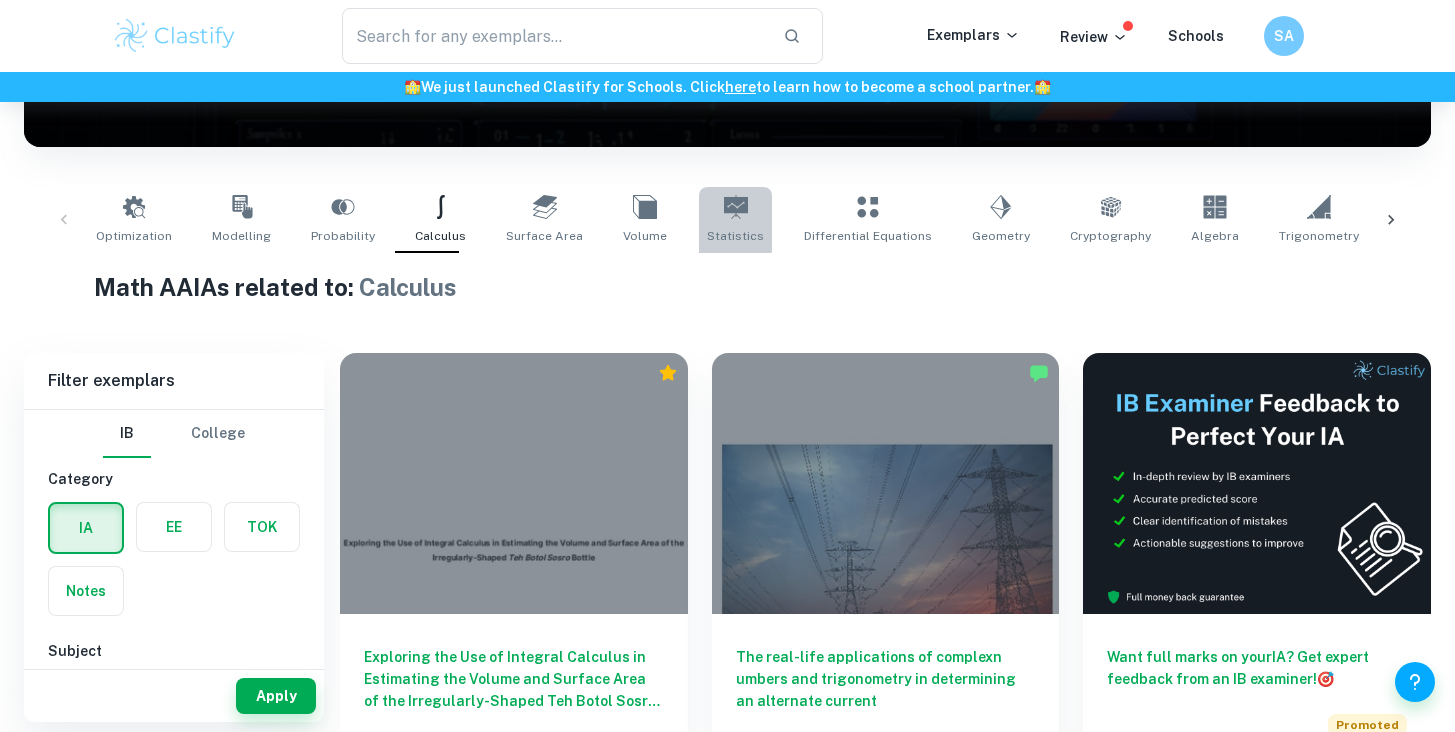 click 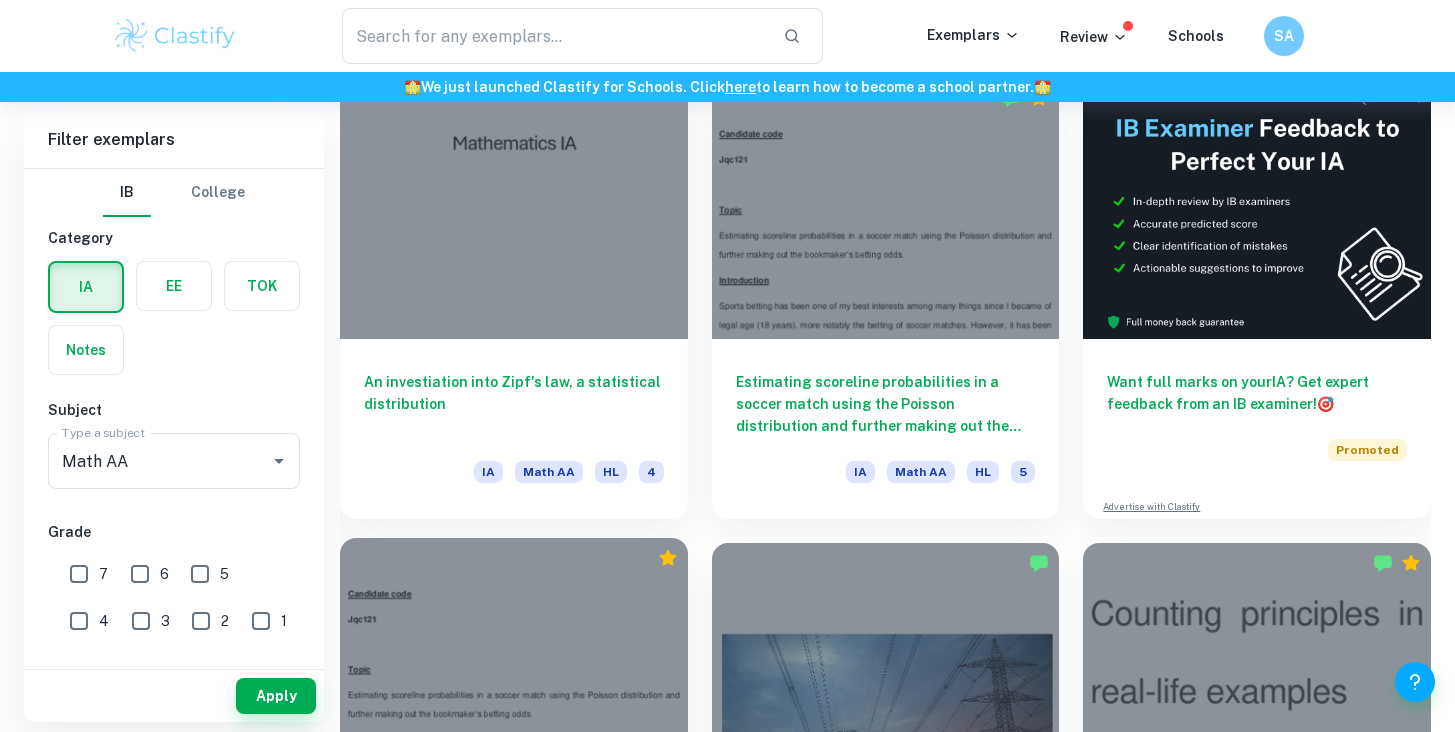 scroll, scrollTop: 0, scrollLeft: 0, axis: both 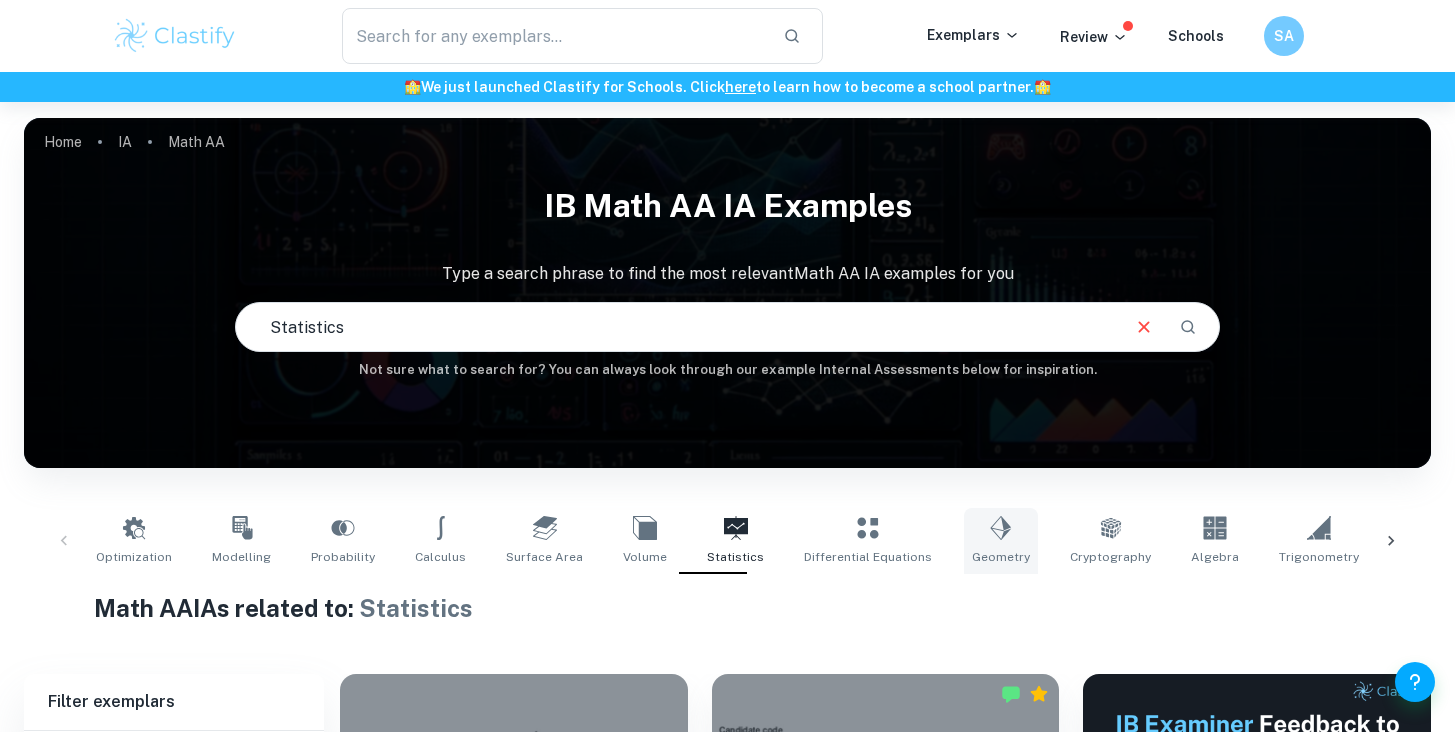 click on "Geometry" at bounding box center [1001, 557] 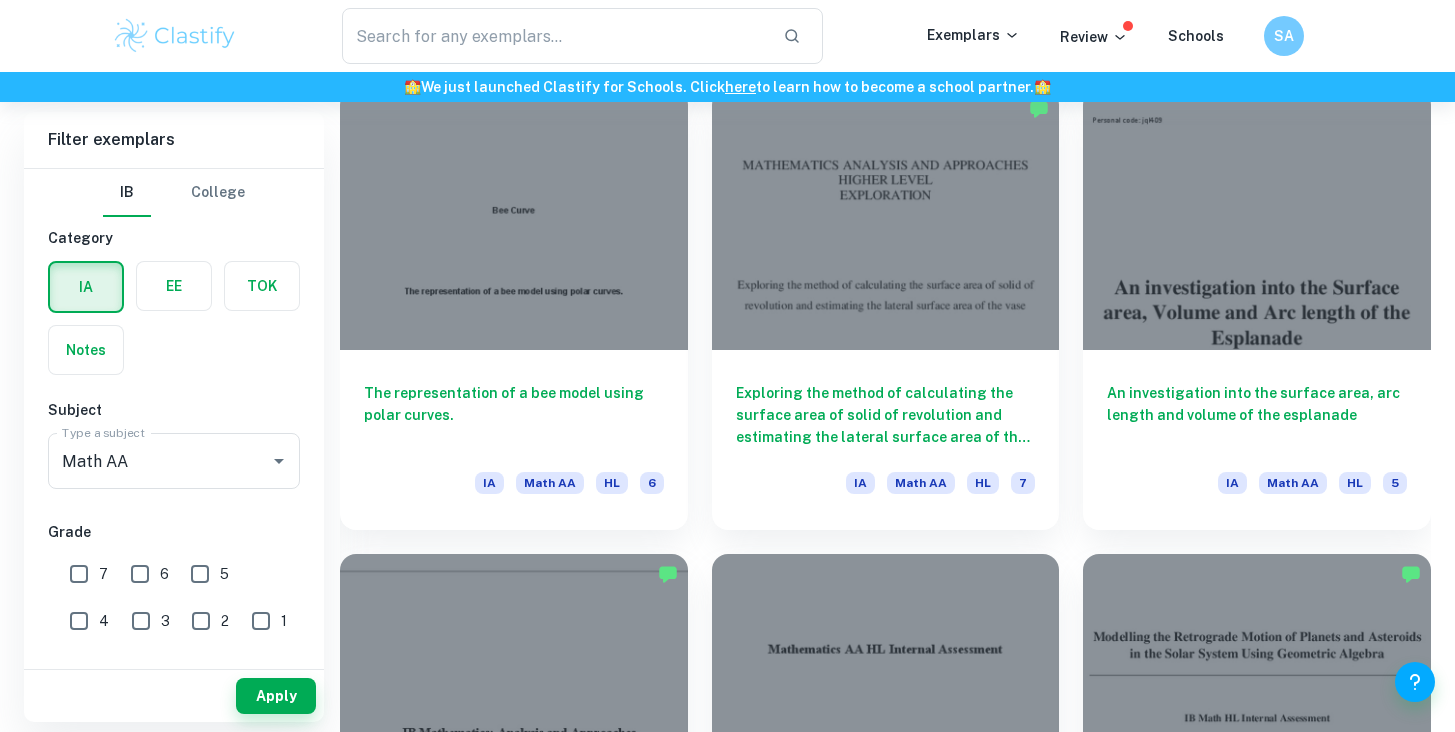 scroll, scrollTop: 2063, scrollLeft: 0, axis: vertical 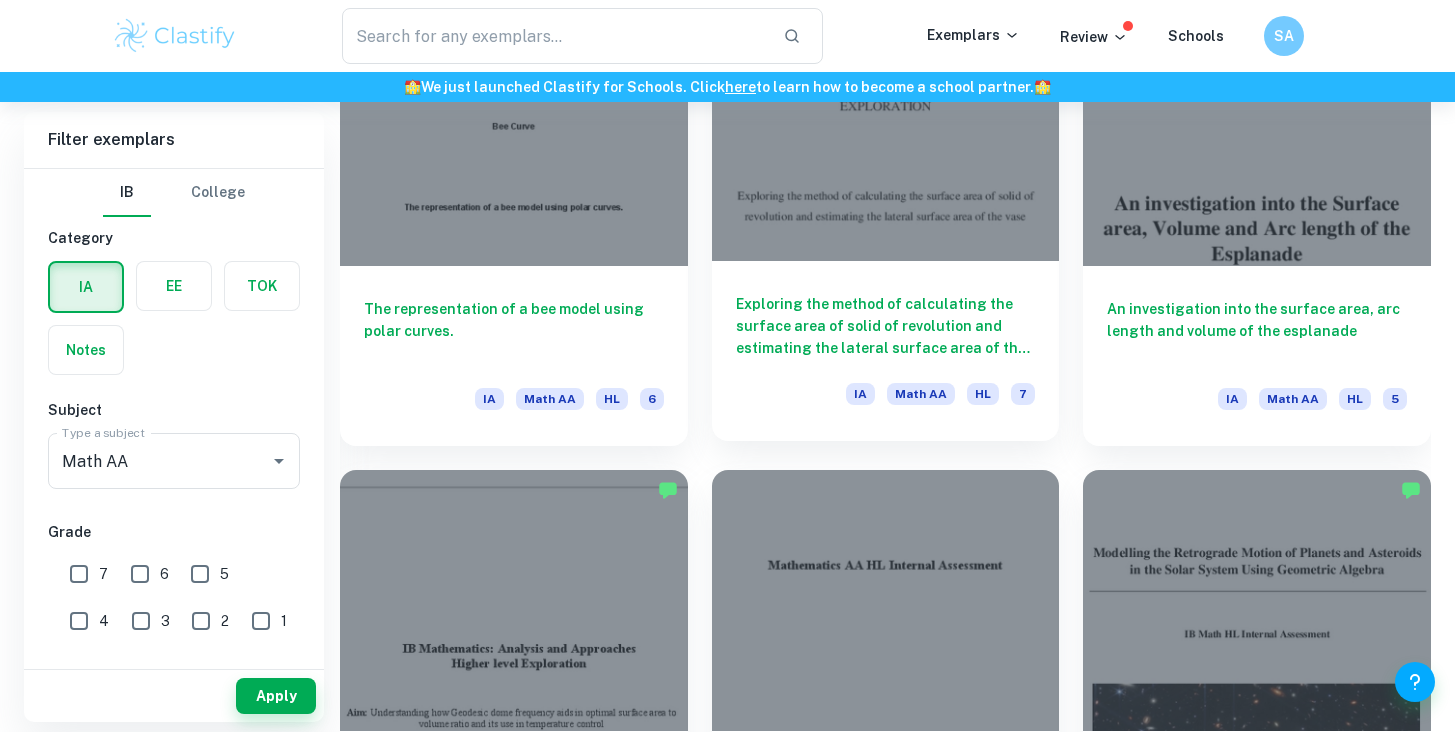 click on "Exploring the method of calculating the surface area of solid of revolution and estimating the lateral surface area of the vase" at bounding box center [886, 326] 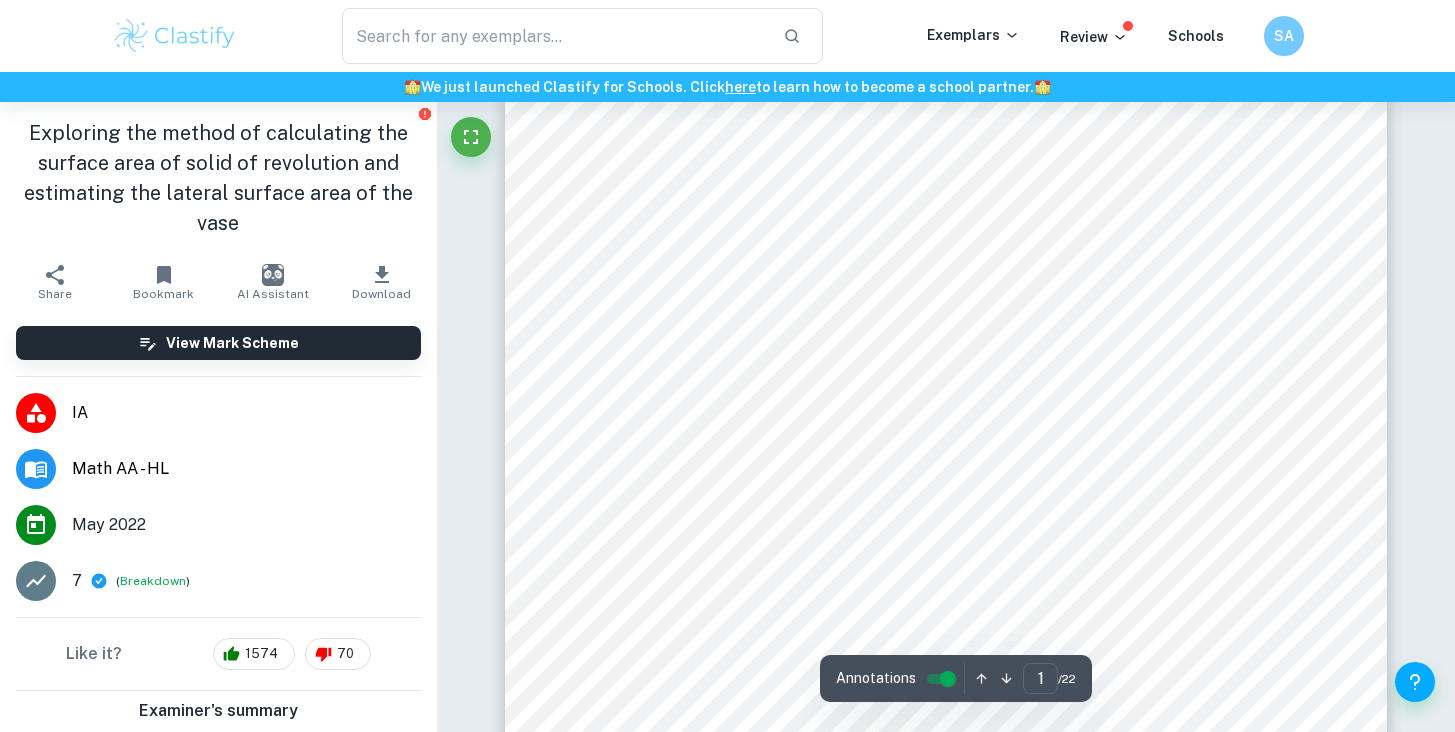 scroll, scrollTop: 140, scrollLeft: 0, axis: vertical 